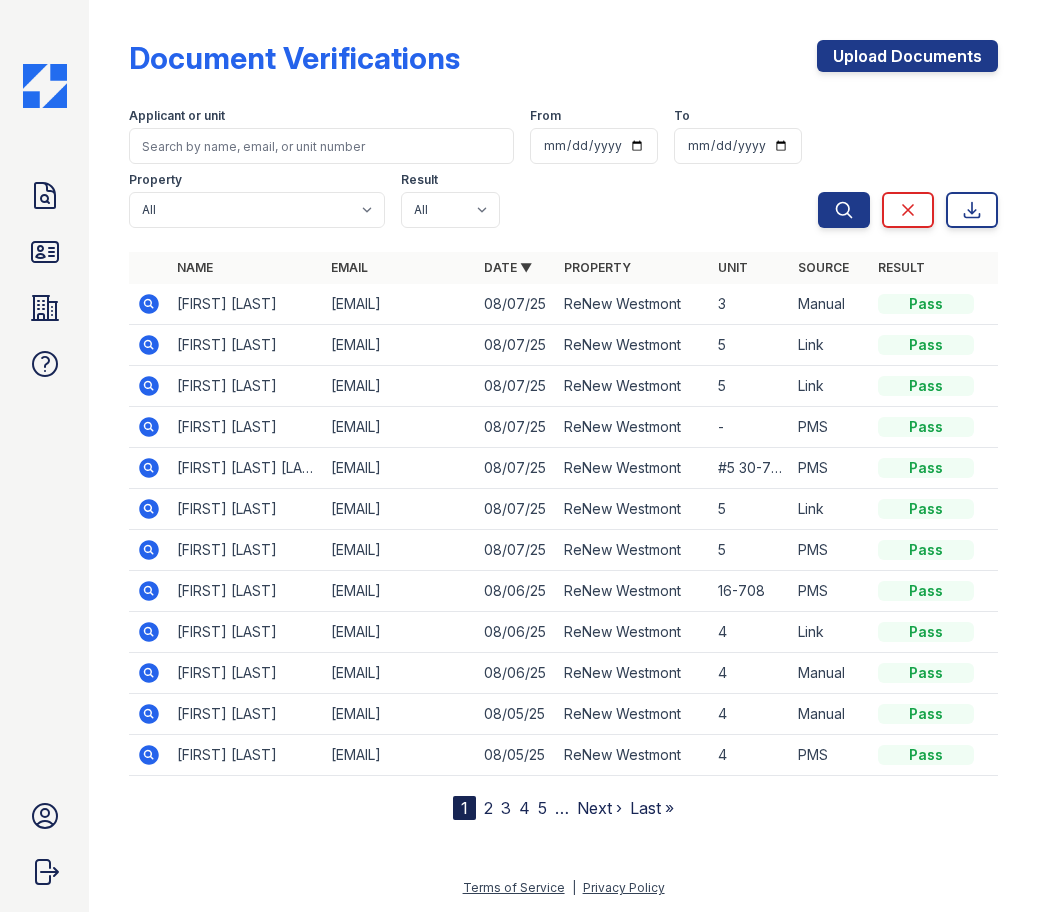 scroll, scrollTop: 0, scrollLeft: 0, axis: both 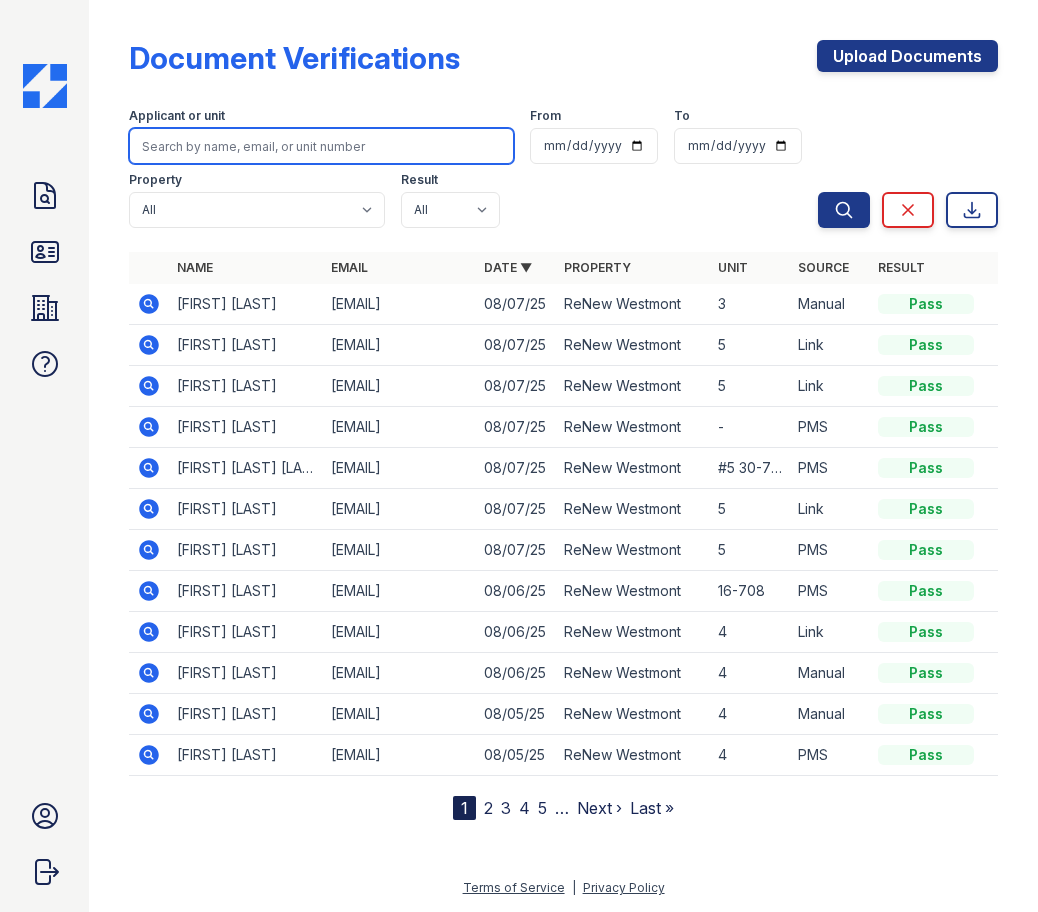 click at bounding box center (321, 146) 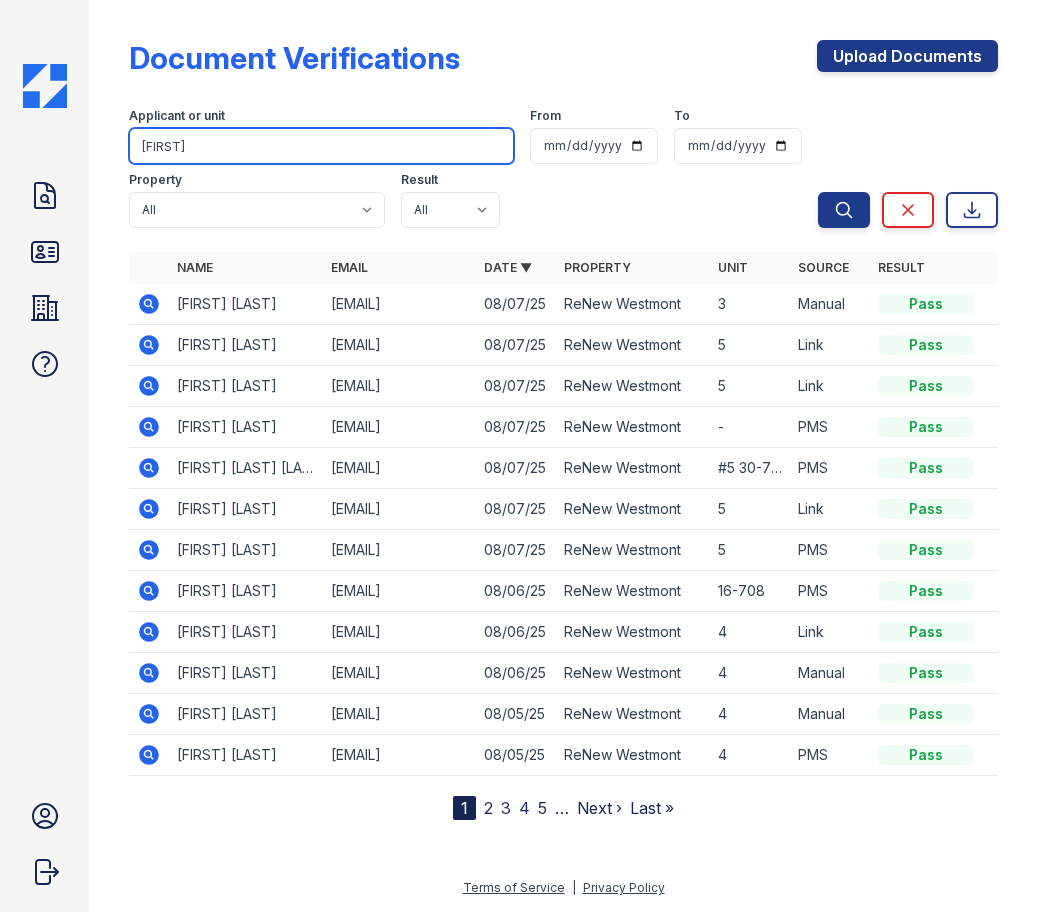 type on "[FIRST]" 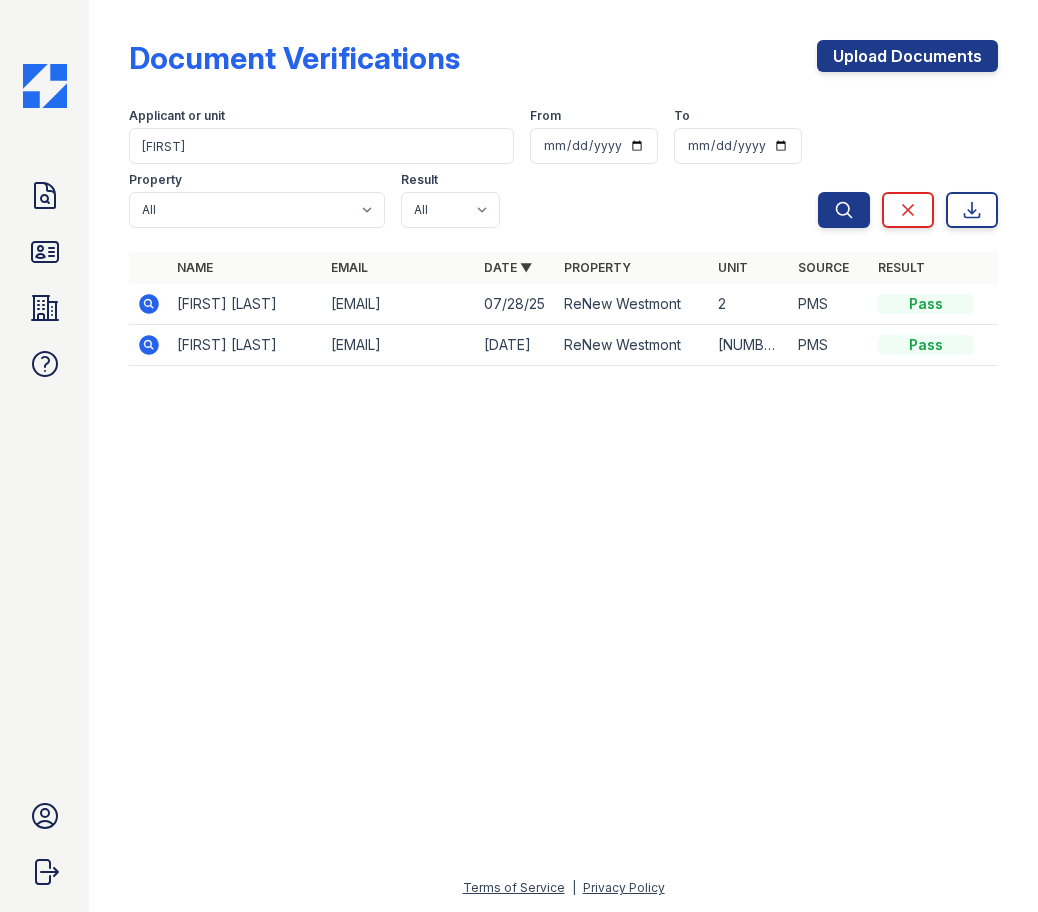 click 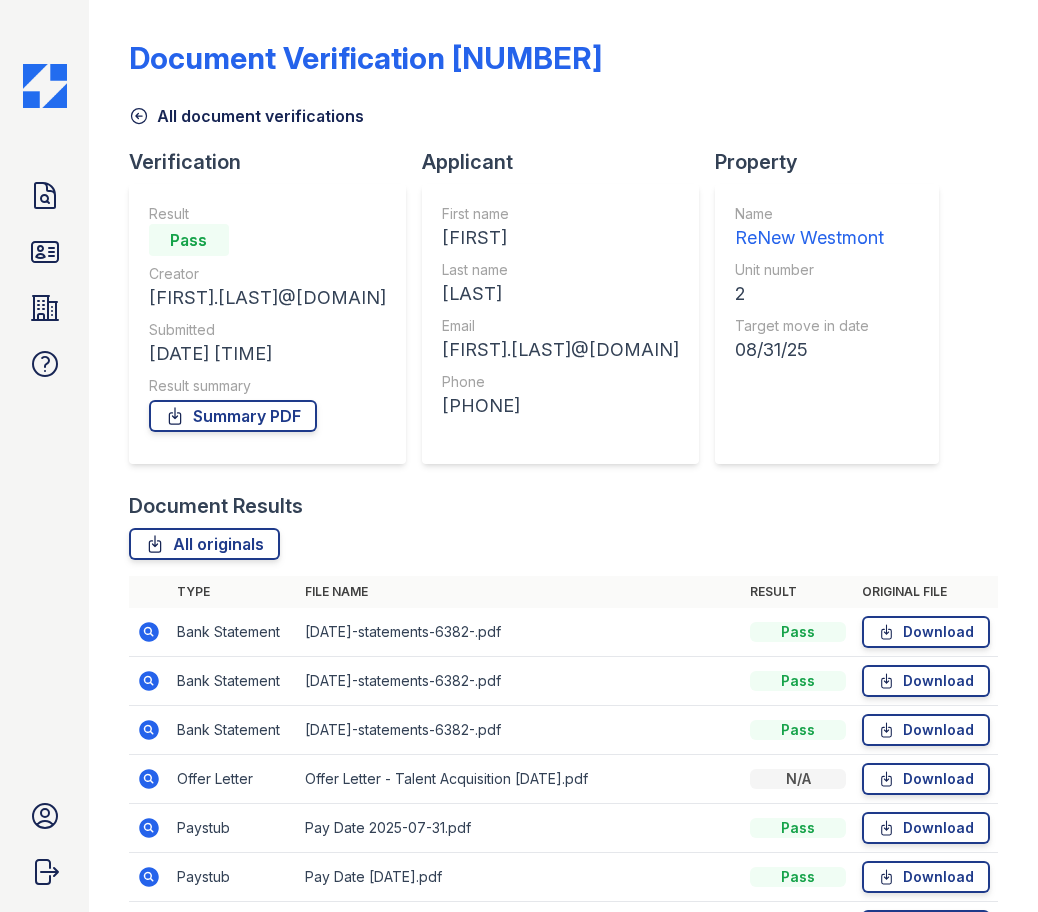 scroll, scrollTop: 0, scrollLeft: 0, axis: both 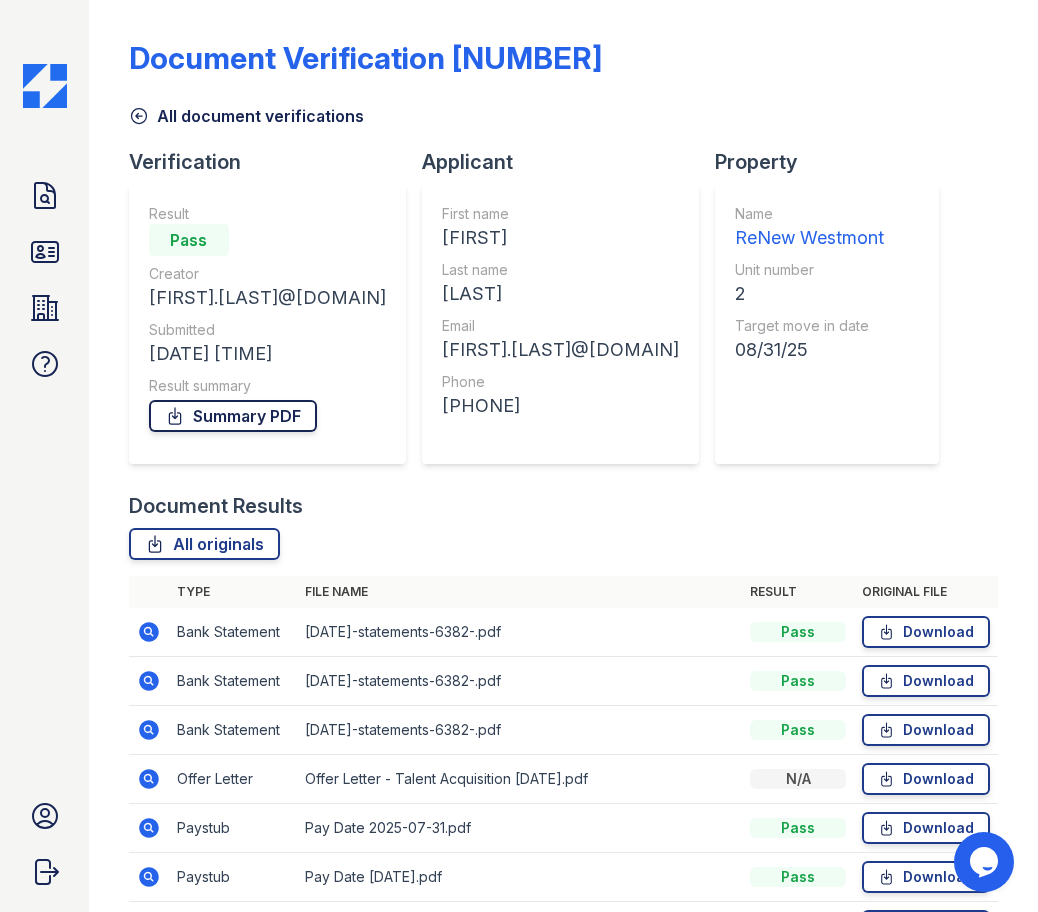 click on "Summary PDF" at bounding box center (233, 416) 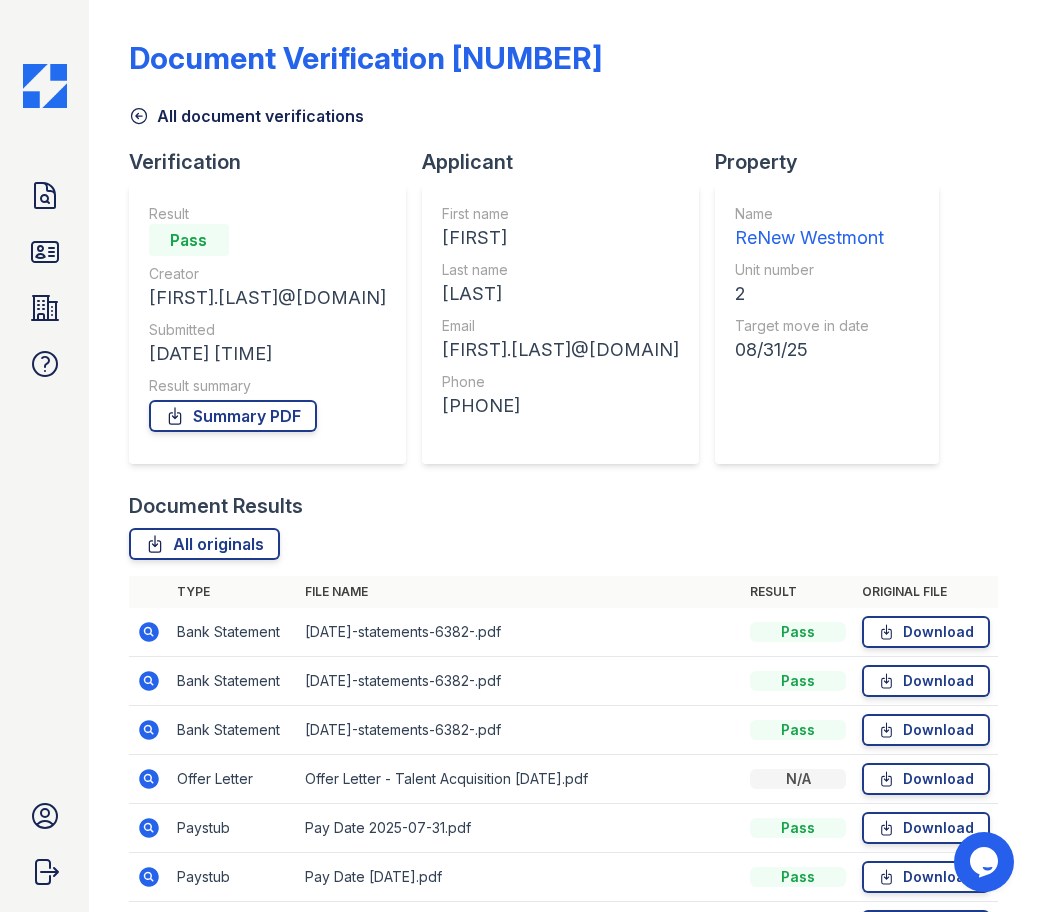 drag, startPoint x: 215, startPoint y: 193, endPoint x: 176, endPoint y: 194, distance: 39.012817 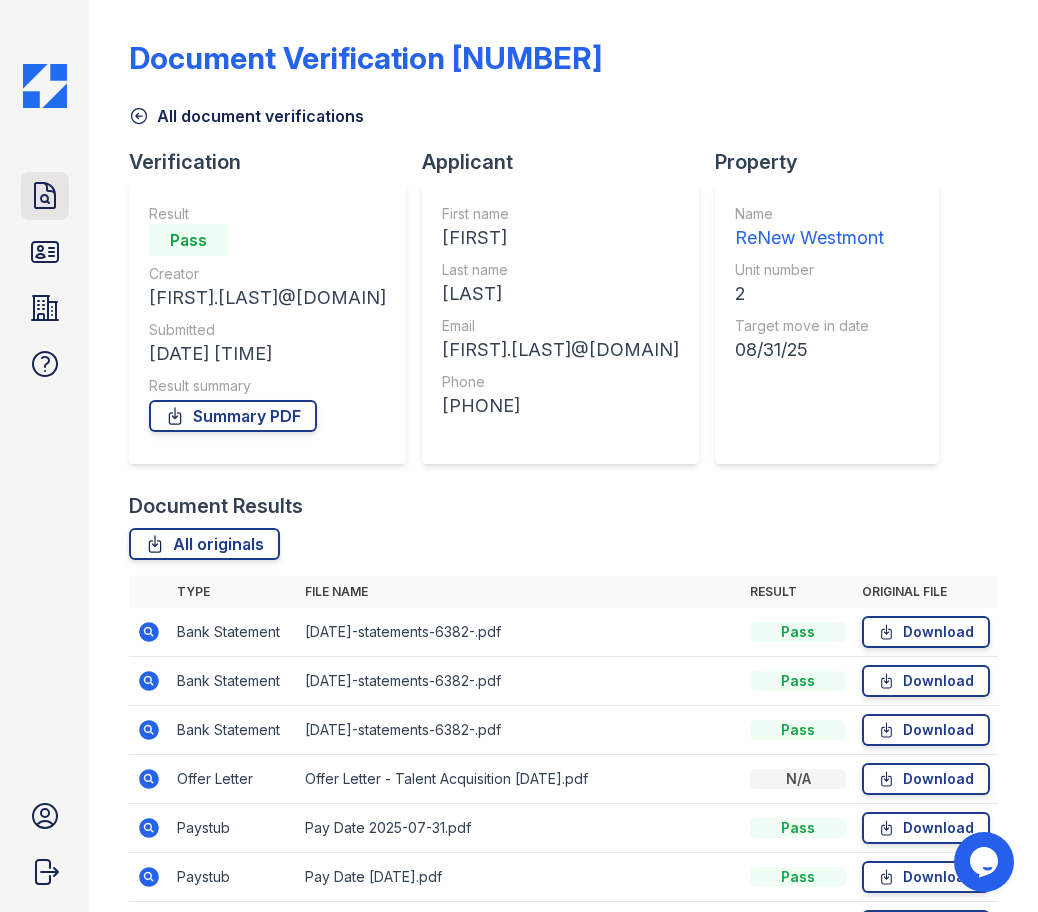 click on "Doc Verifications" at bounding box center [45, 196] 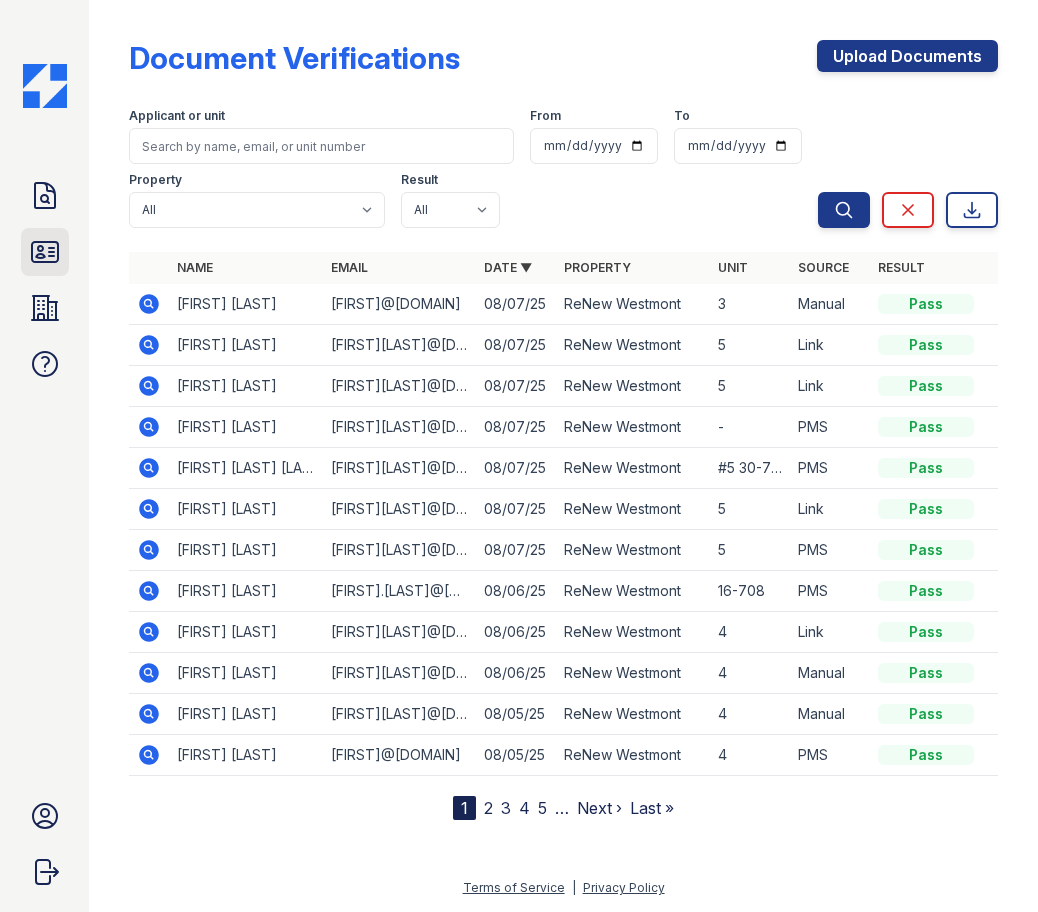 click on "ID Verifications" at bounding box center (45, 252) 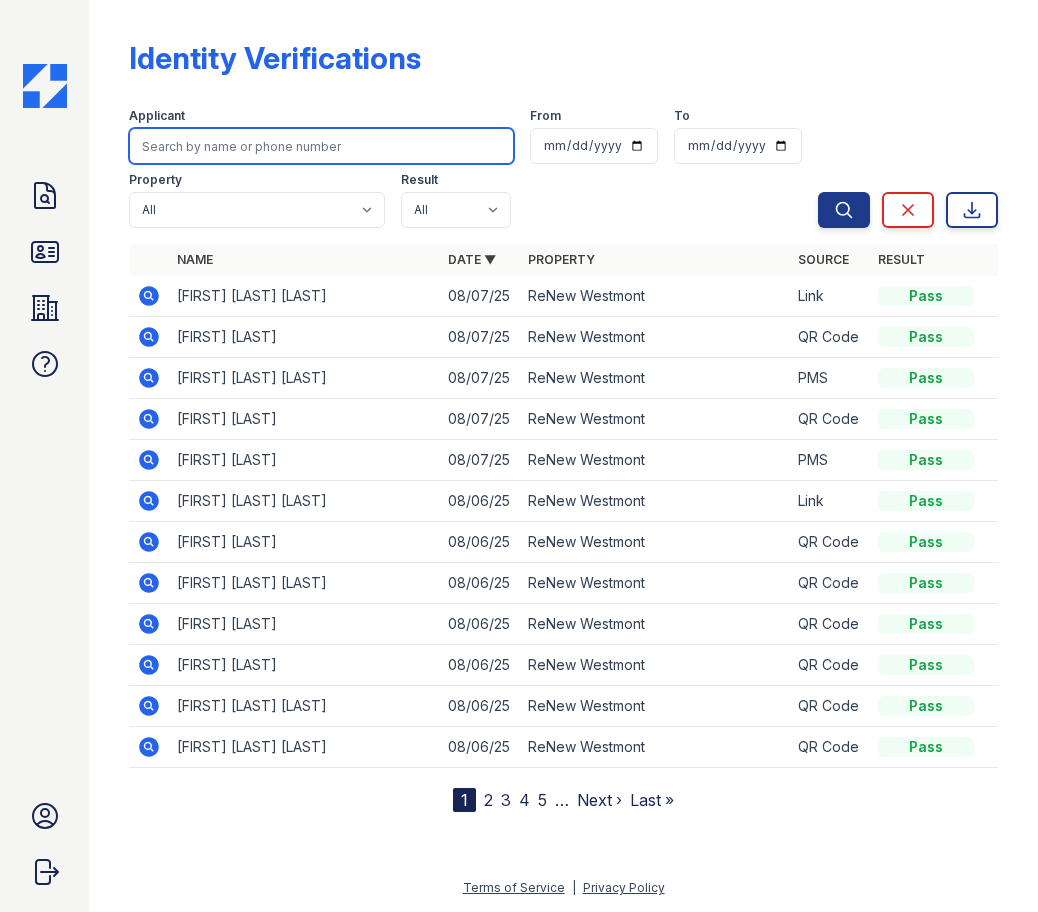 click at bounding box center [321, 146] 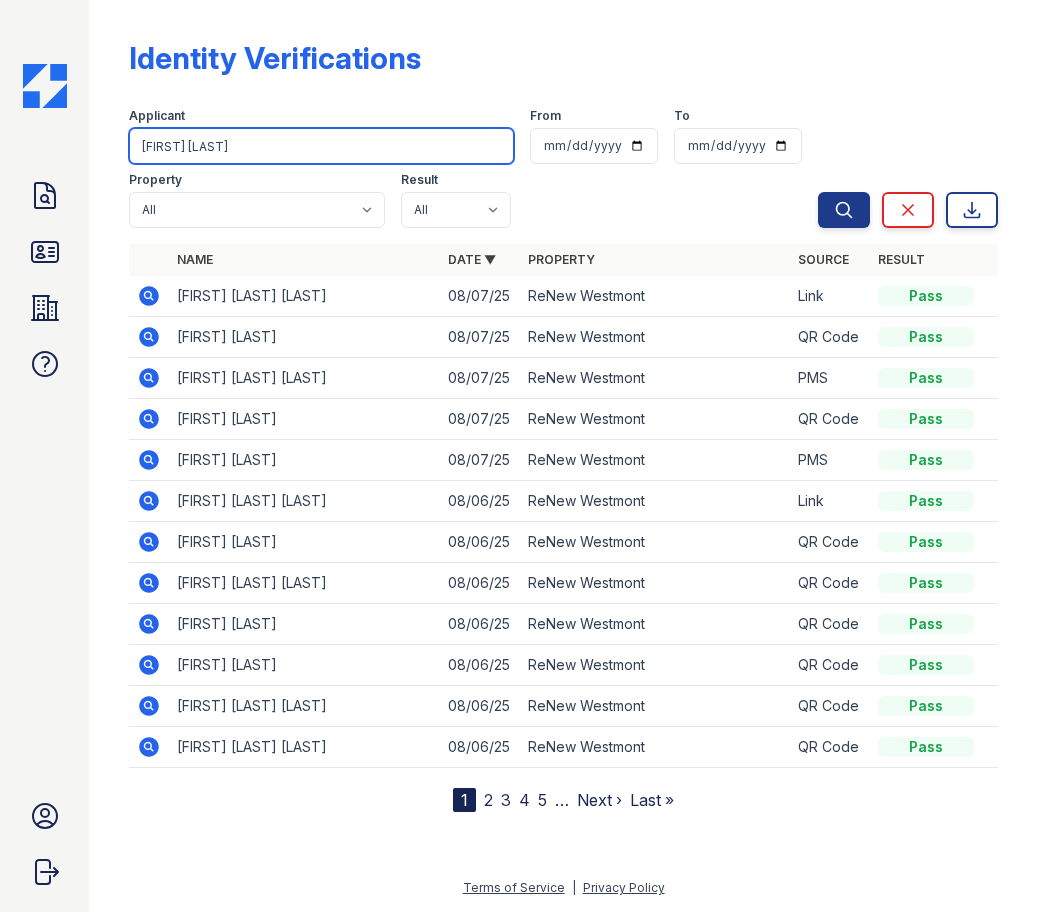 type on "joshua lin" 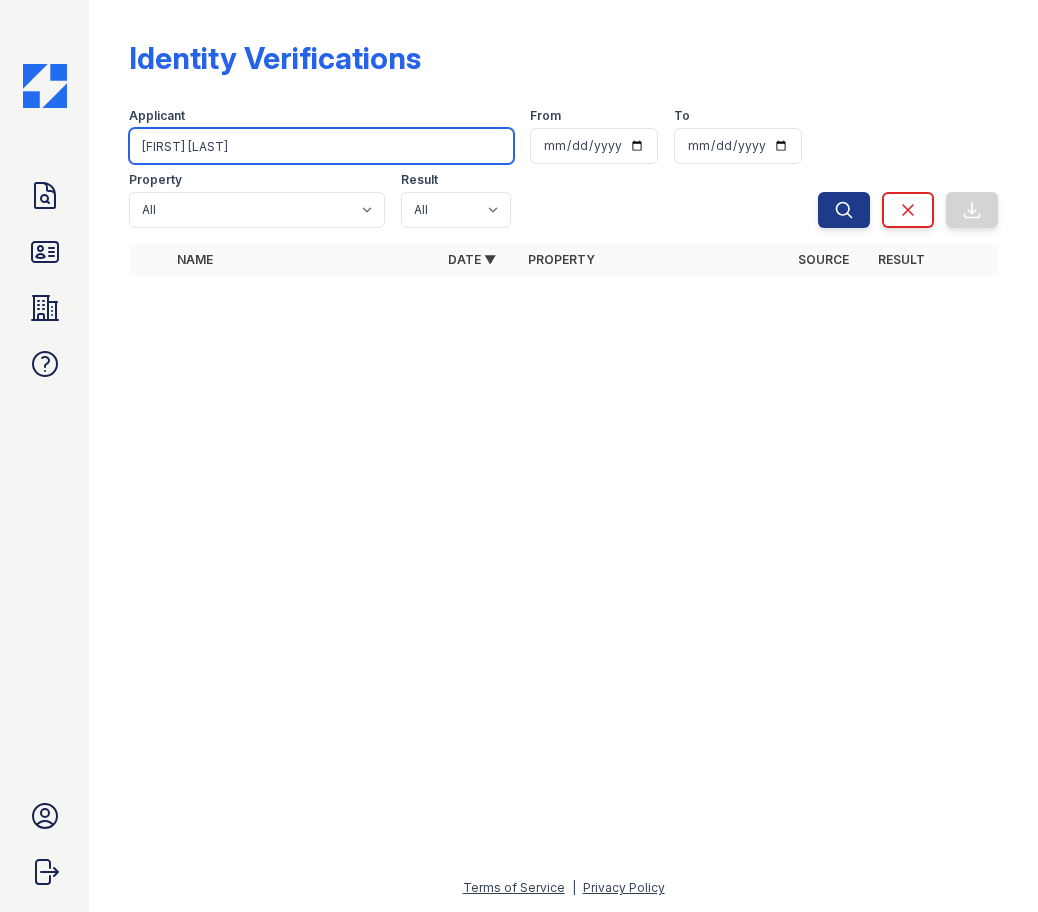 drag, startPoint x: 240, startPoint y: 137, endPoint x: 118, endPoint y: 145, distance: 122.26202 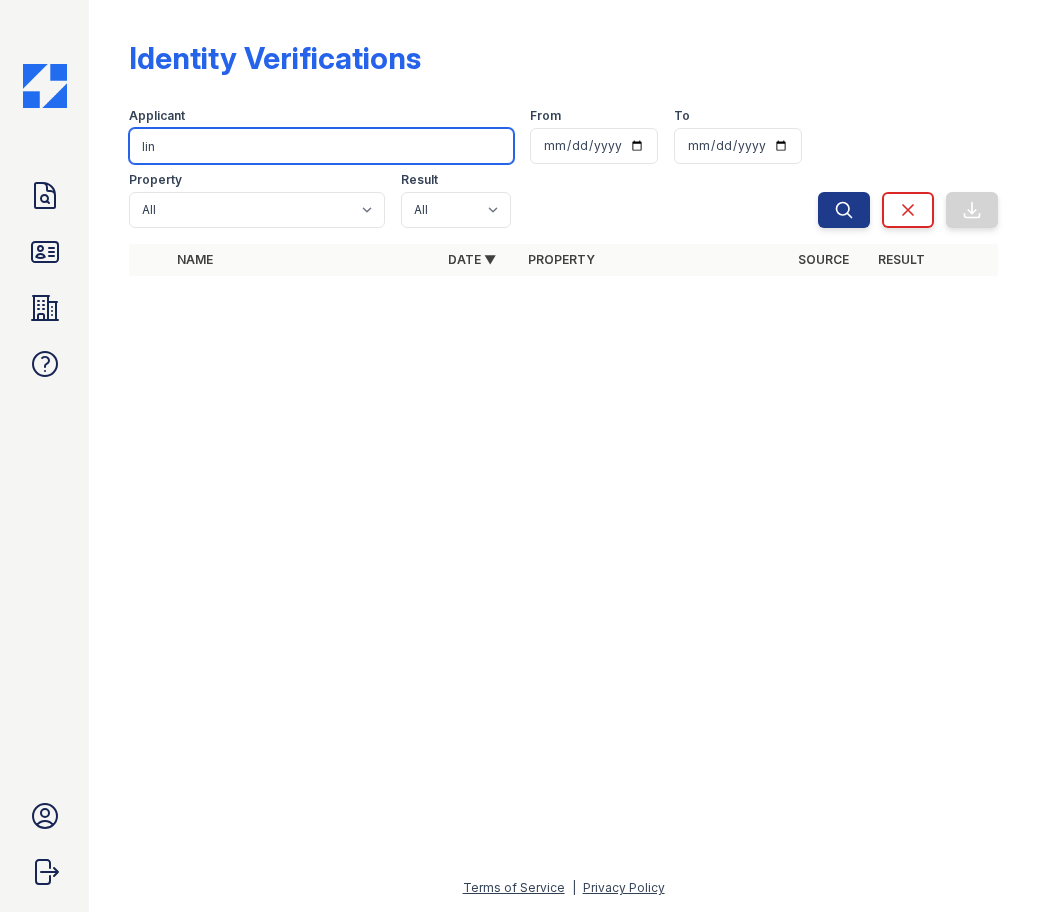 type on "lin" 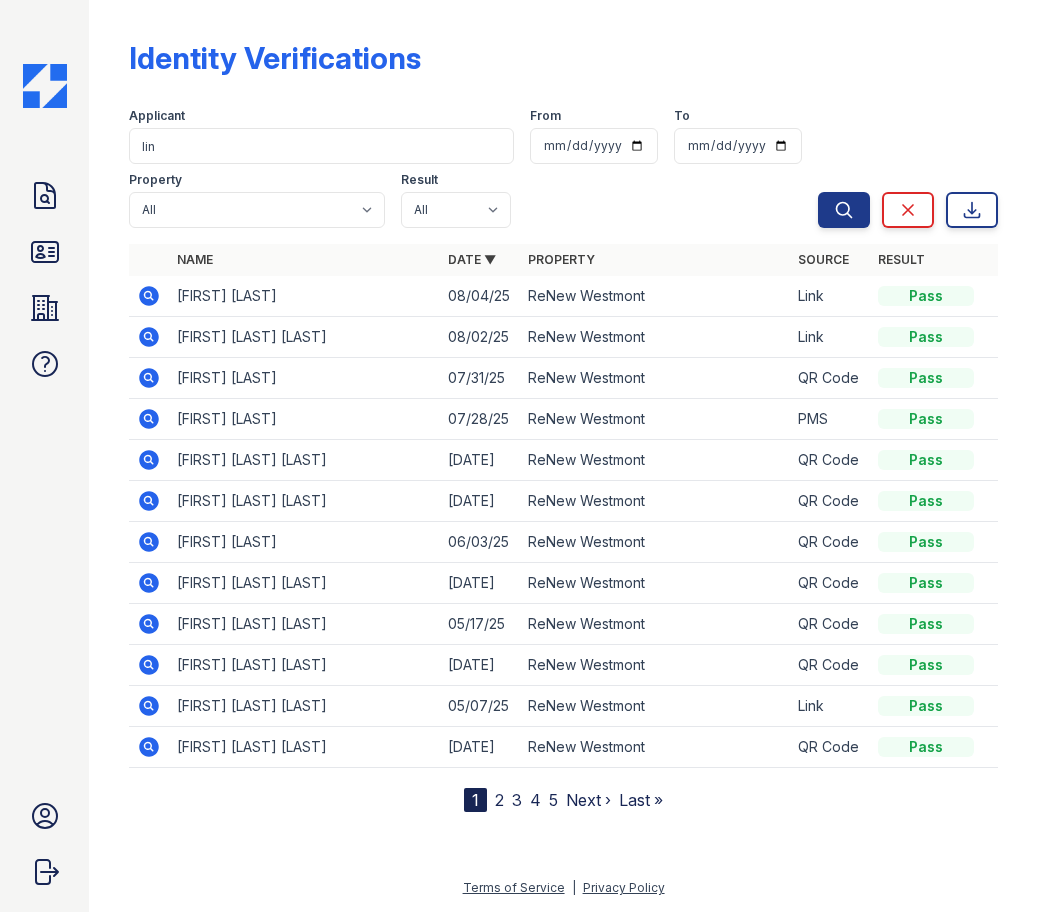 click 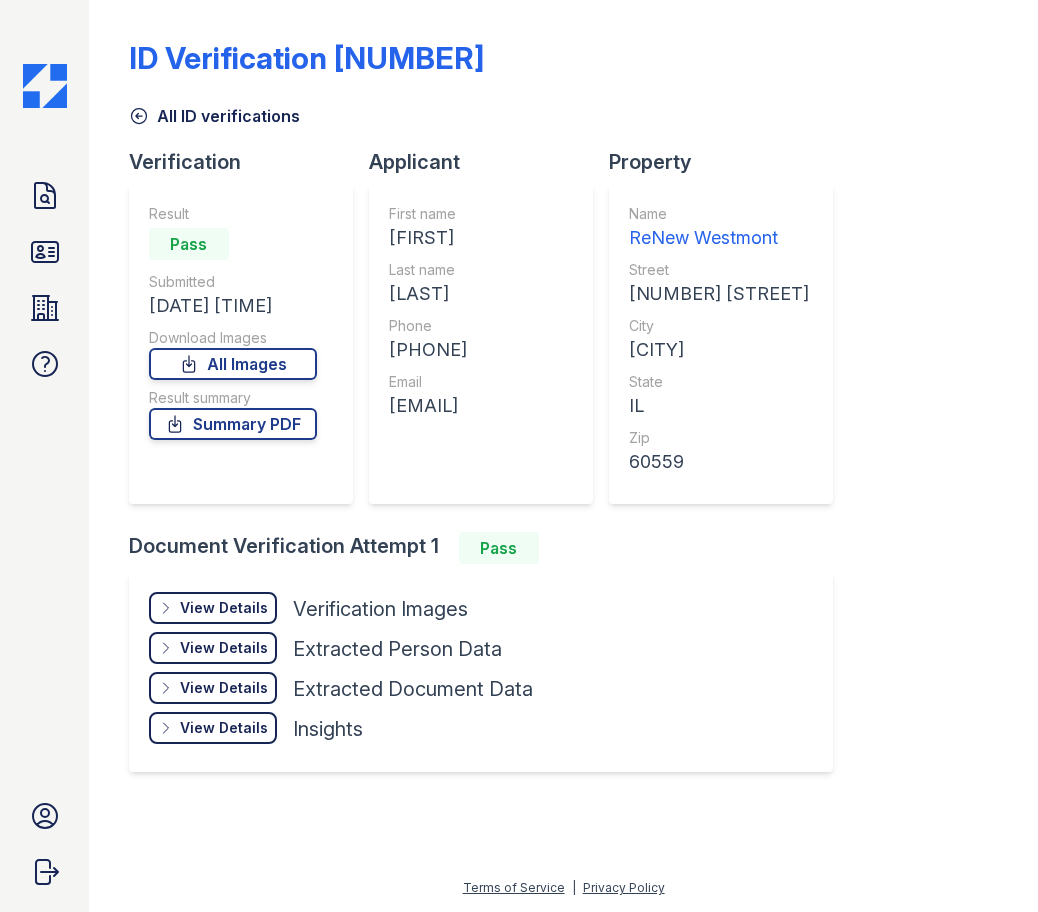 scroll, scrollTop: 0, scrollLeft: 0, axis: both 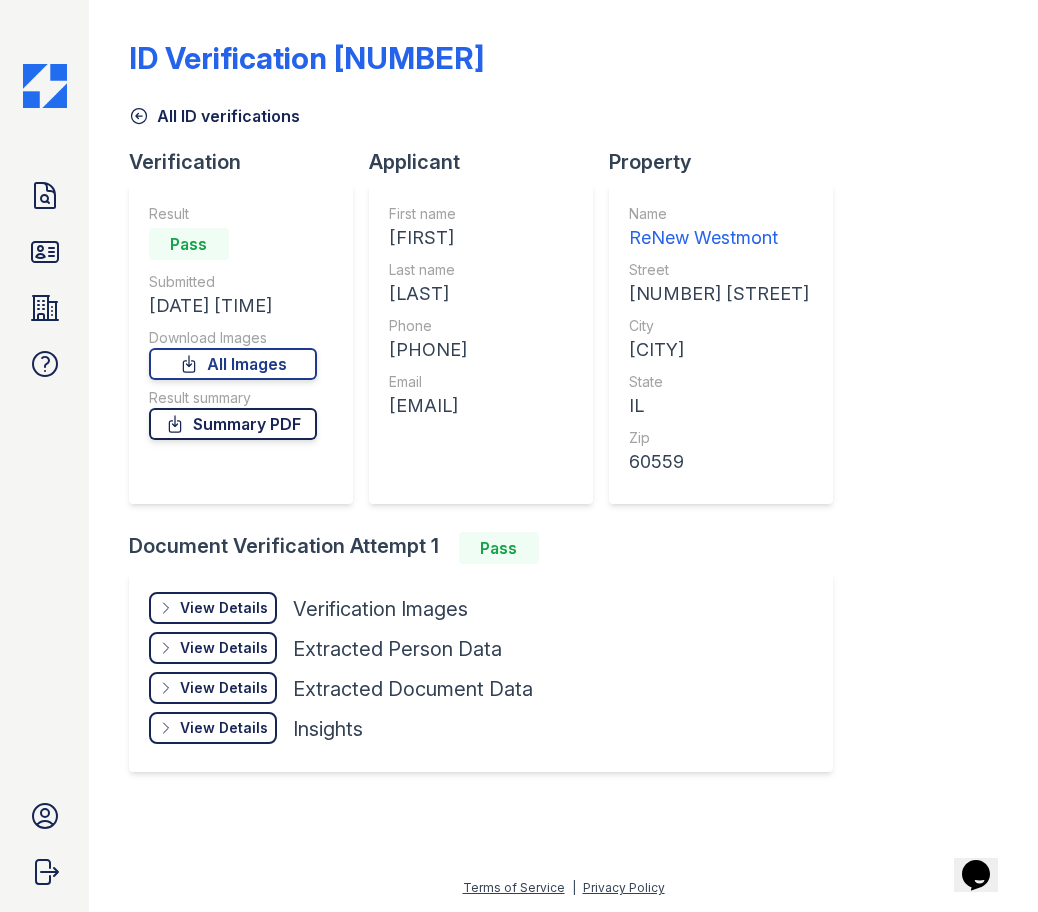 click on "Summary PDF" at bounding box center [233, 424] 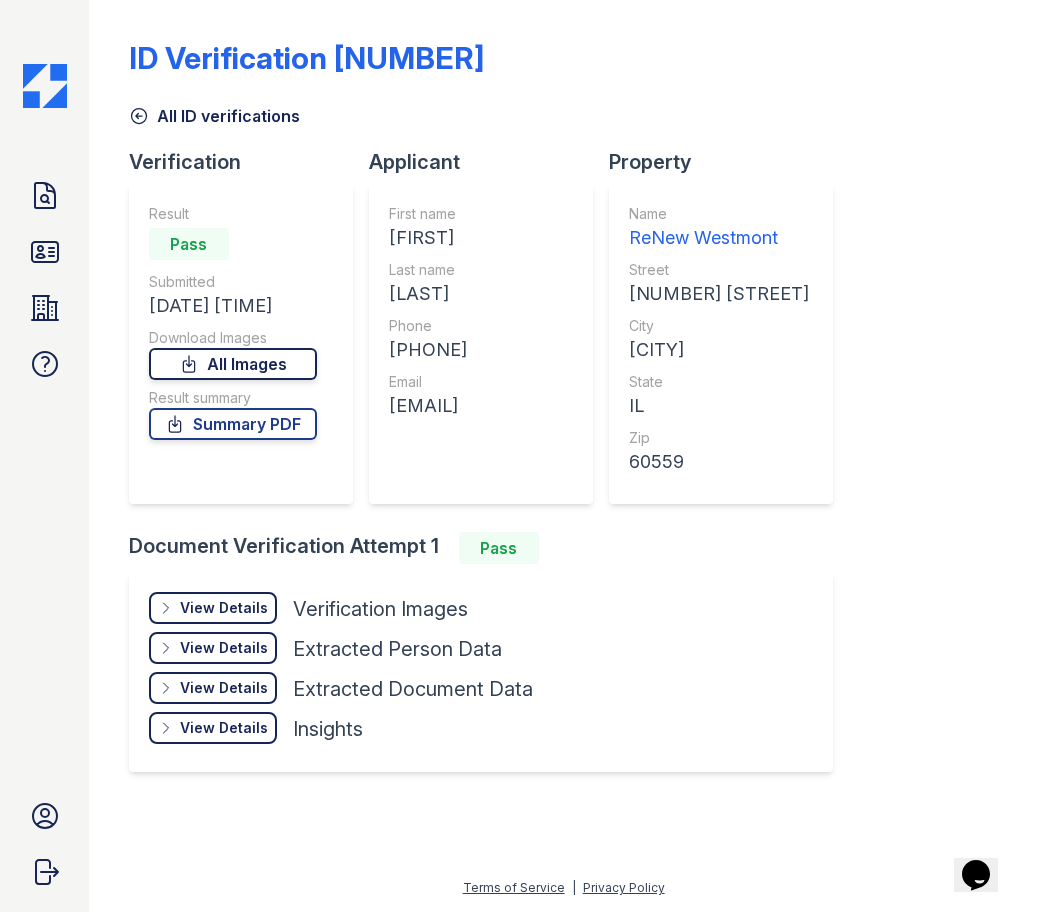 click on "All Images" at bounding box center (233, 364) 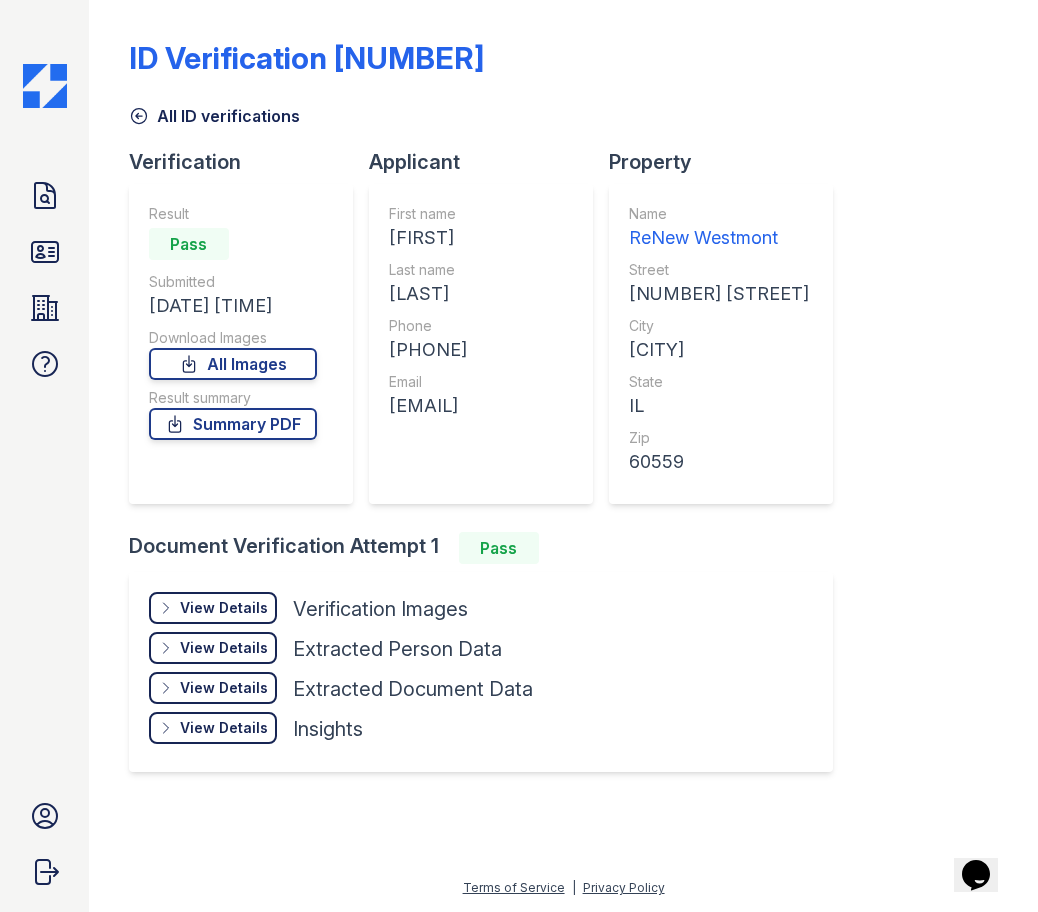 click on "All ID verifications" at bounding box center (563, 110) 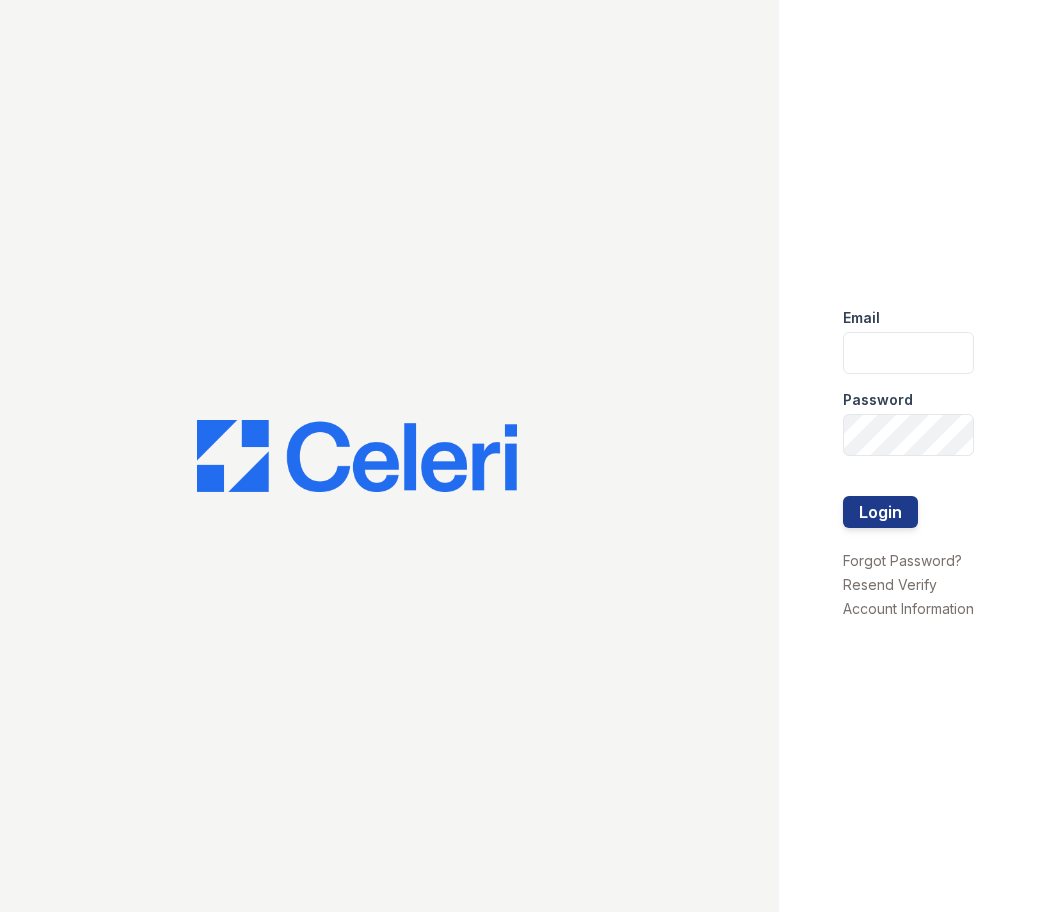 scroll, scrollTop: 0, scrollLeft: 0, axis: both 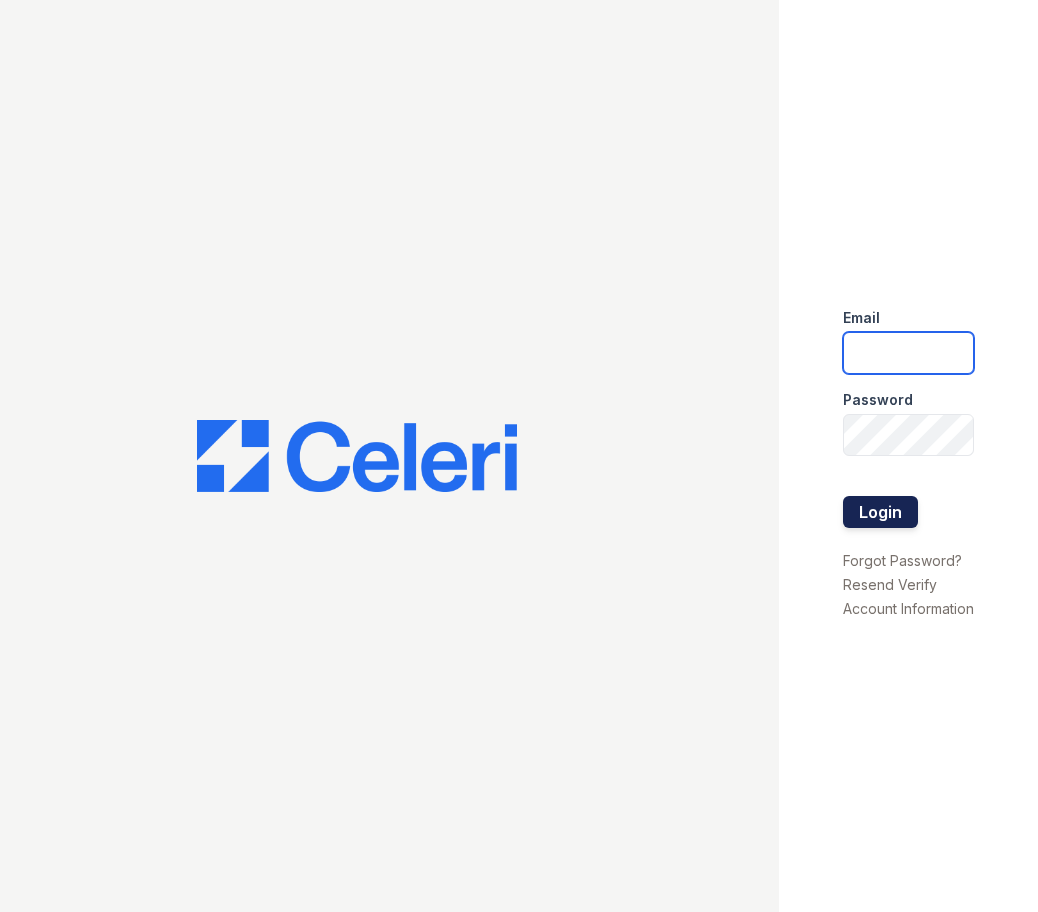 type on "[USERNAME]@example.com" 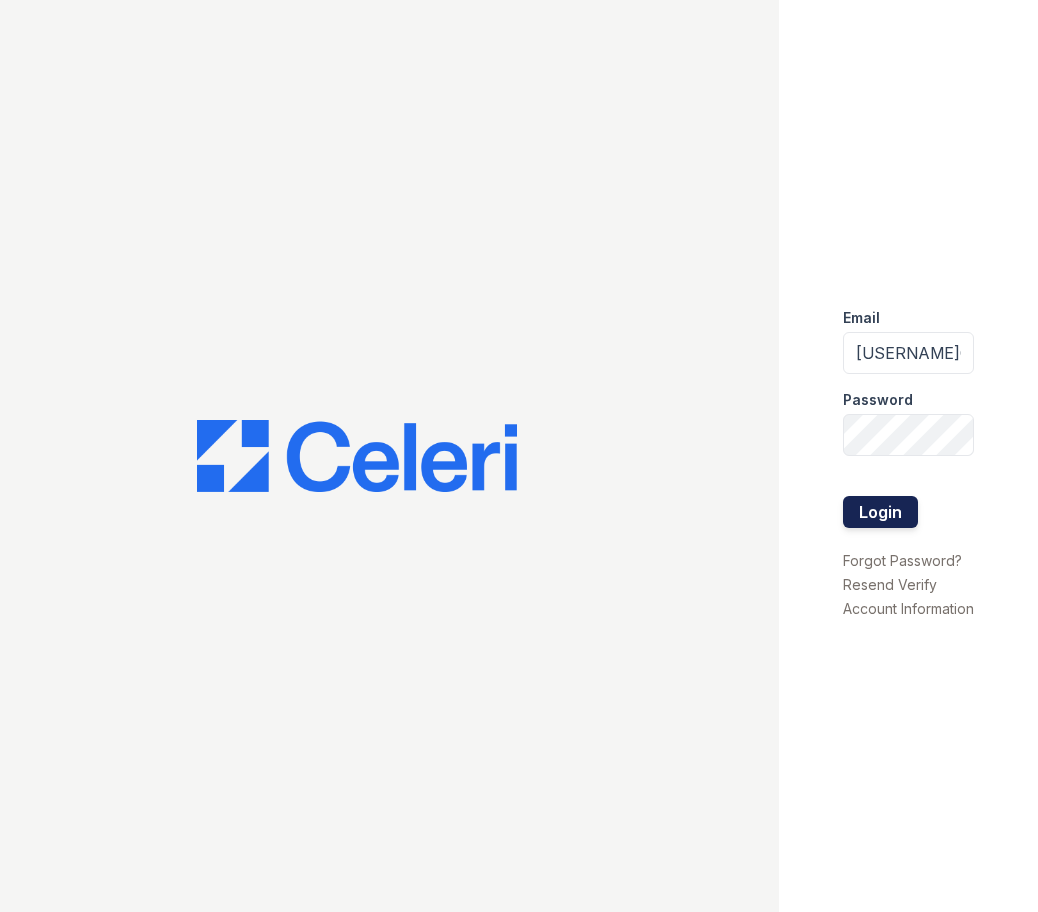 click on "Login" at bounding box center (880, 512) 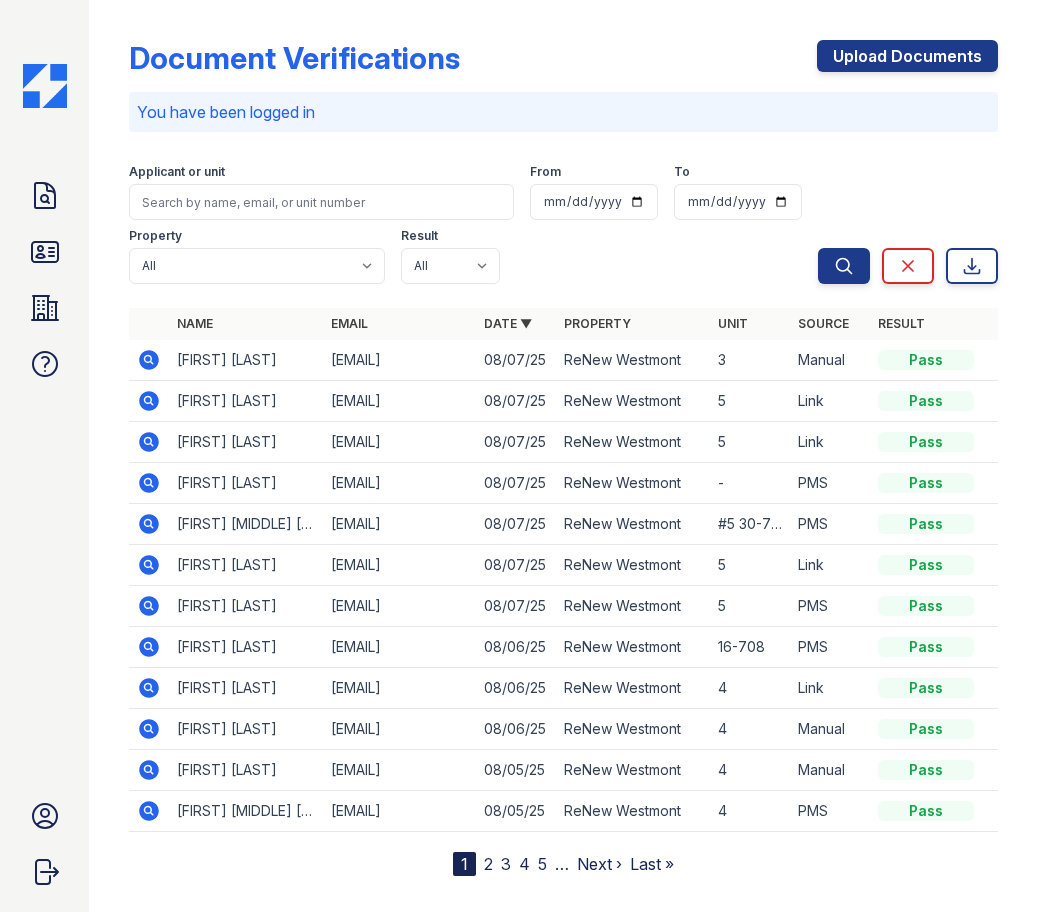 scroll, scrollTop: 0, scrollLeft: 0, axis: both 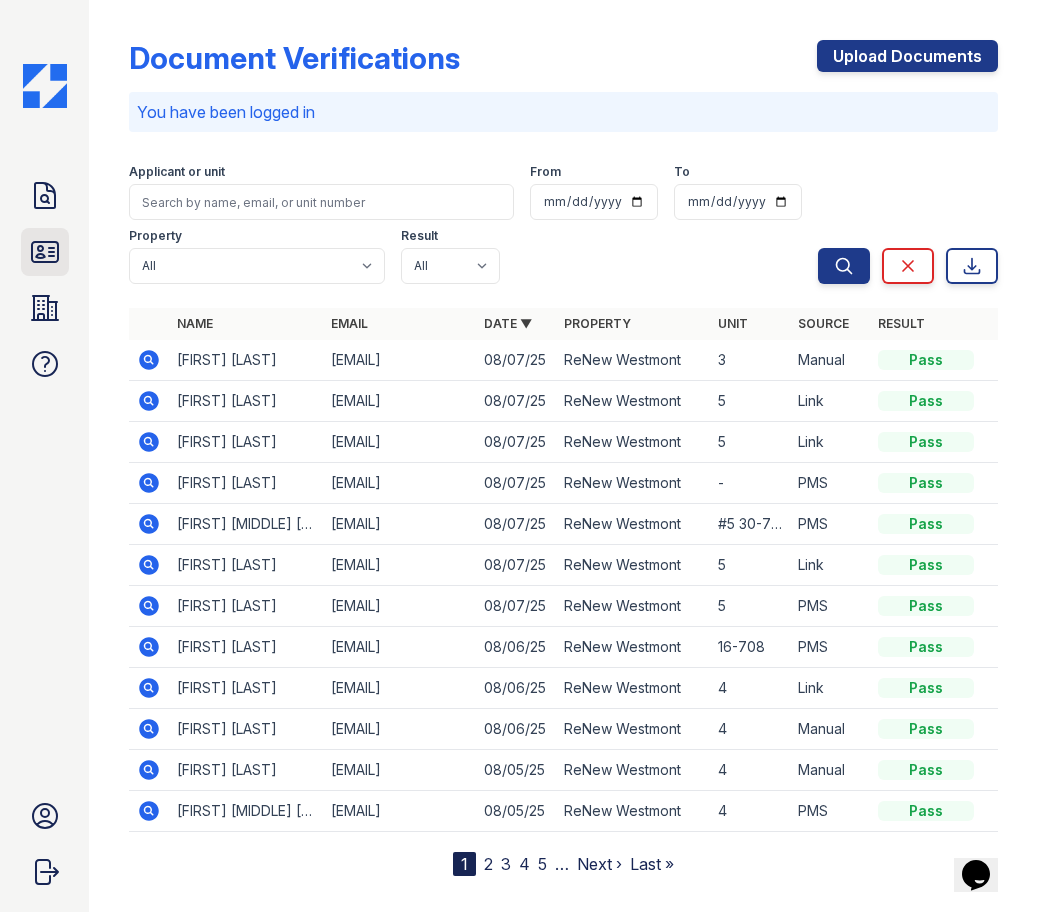 click 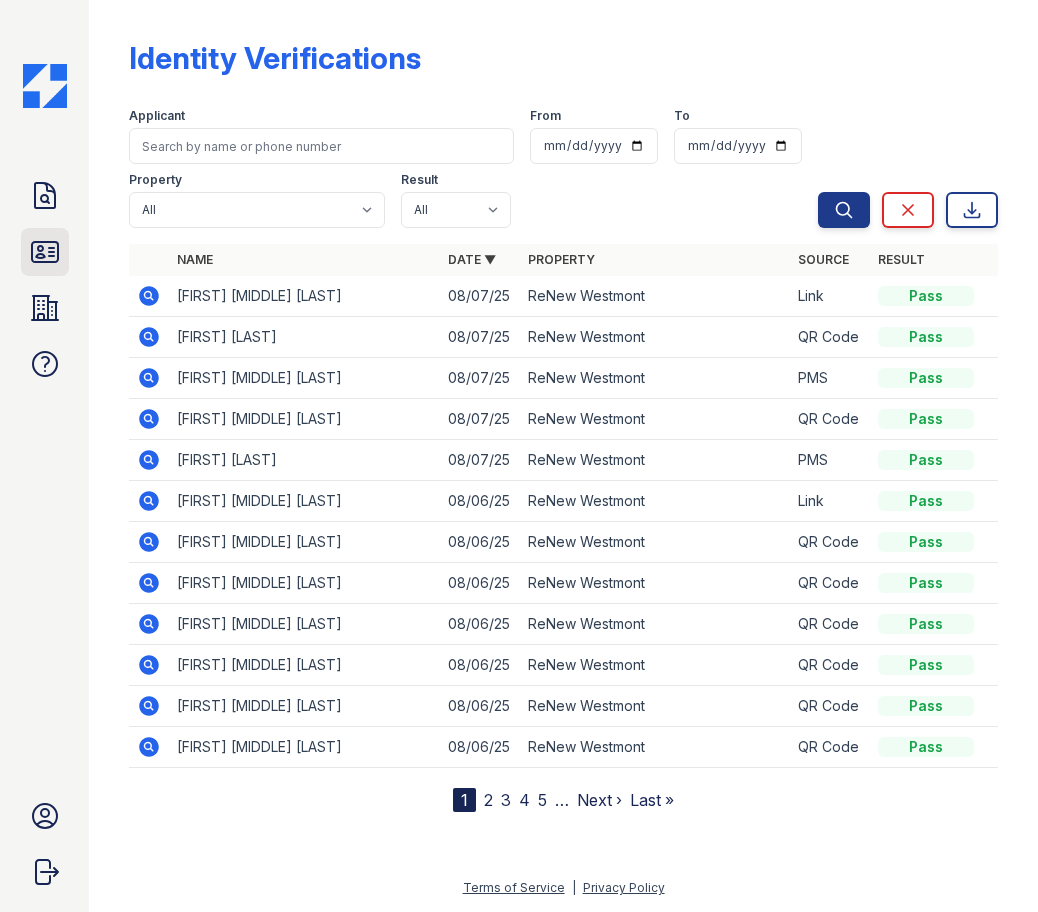 click 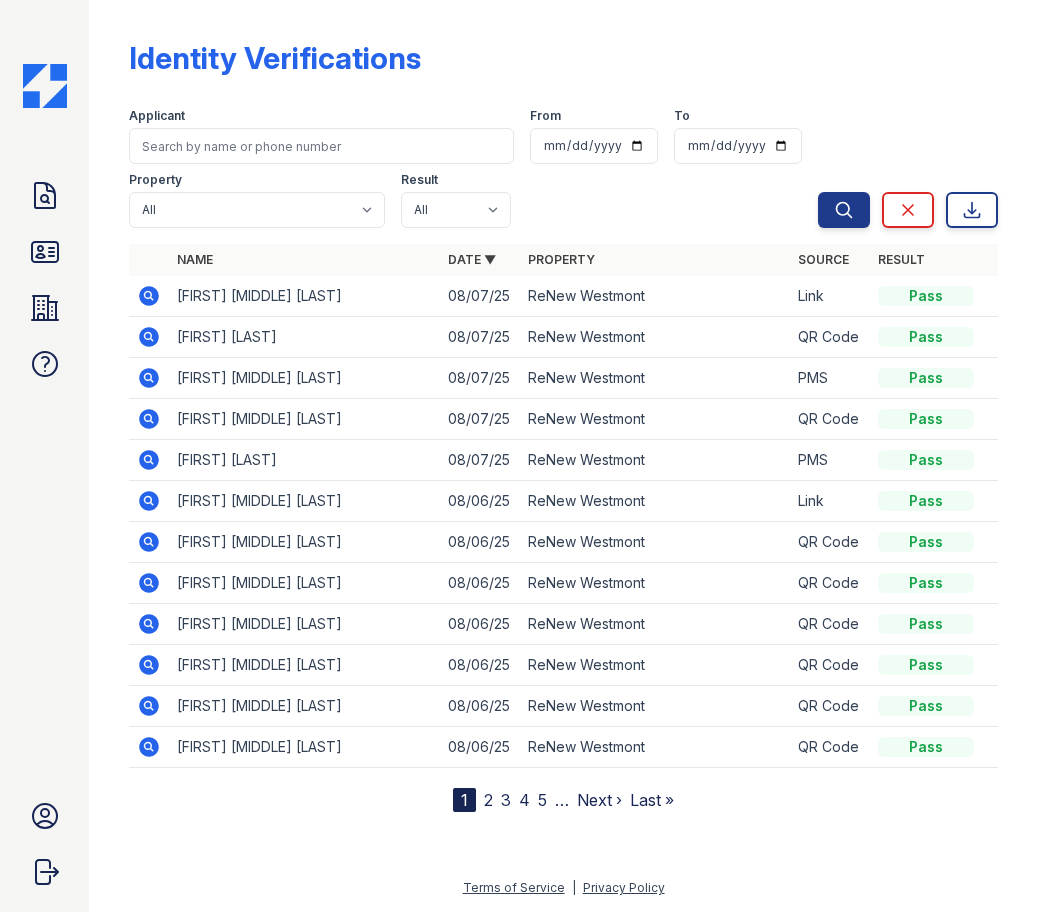 click on "Name" at bounding box center [304, 260] 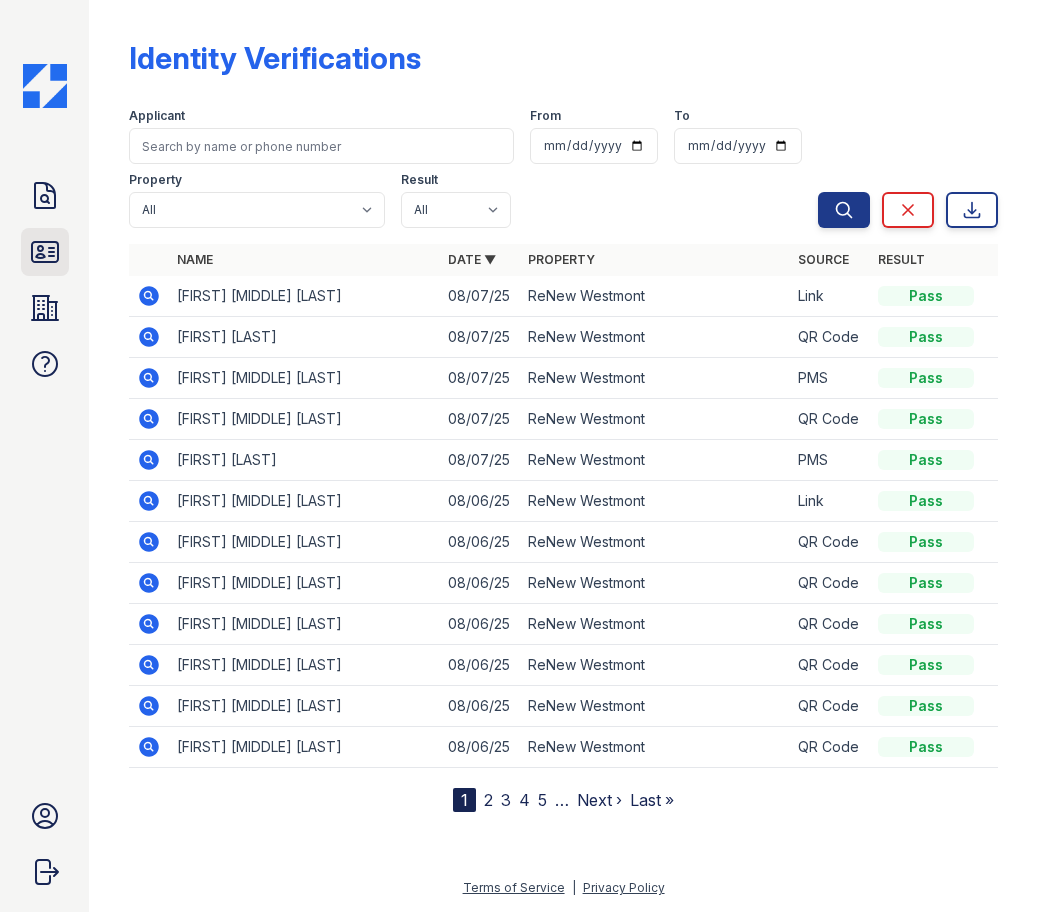 click on "ID Verifications" at bounding box center [45, 252] 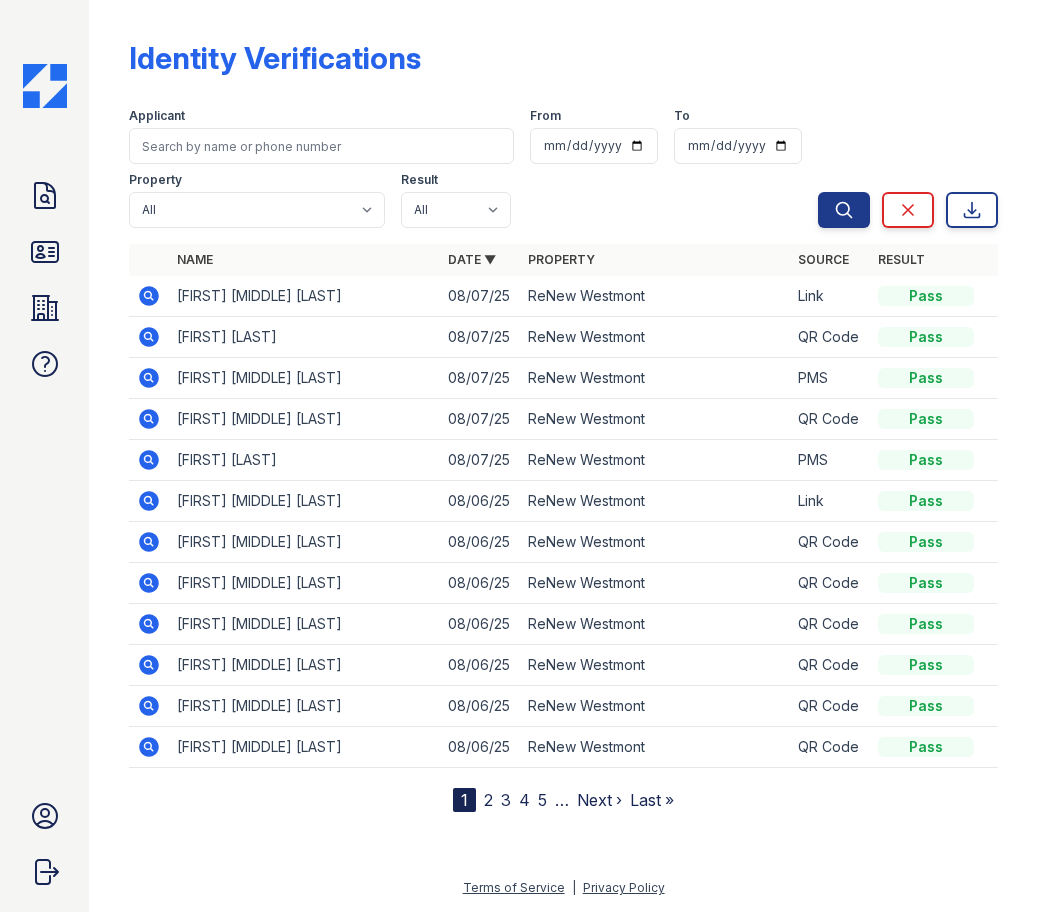 click on "Identity Verifications
Filter
Applicant
From
To
Property
All
ReNew Westmont
Result
All
Pass
Fail
Caution
Resubmit
Search
Clear
Export
Search
Clear
Export
Name
Date ▼
Property
Source
Result
CHLOE C ROSS
08/07/25
ReNew Westmont
Link
Pass
LOVINA OSEMEIKHAIN
08/07/25
ReNew Westmont
QR Code
Pass
Maria Lopes Almeida
08/07/25
ReNew Westmont
PMS
Pass
DONALD C ROWE
08/07/25
ReNew Westmont
QR Code
Pass
Cormack Hallett
08/07/25
ReNew Westmont
PMS
Pass
08/06/25" at bounding box center (563, 422) 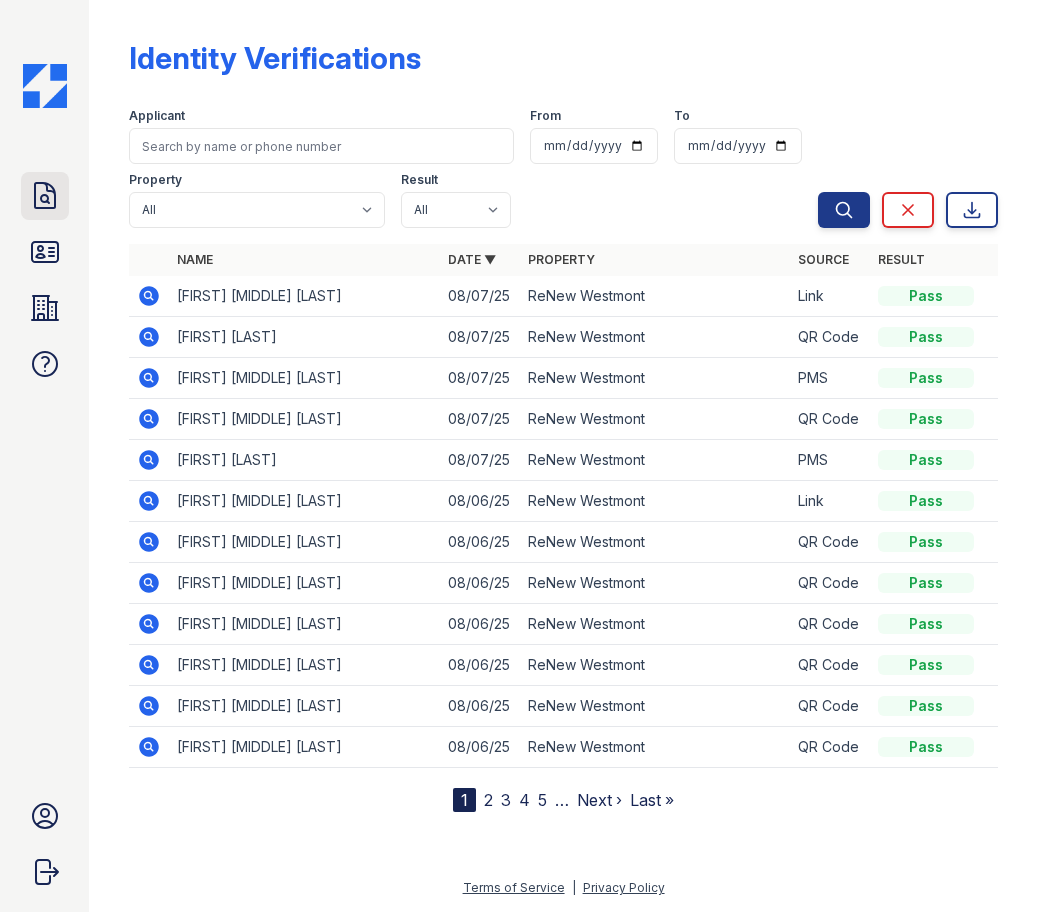 click on "Doc Verifications" at bounding box center [45, 196] 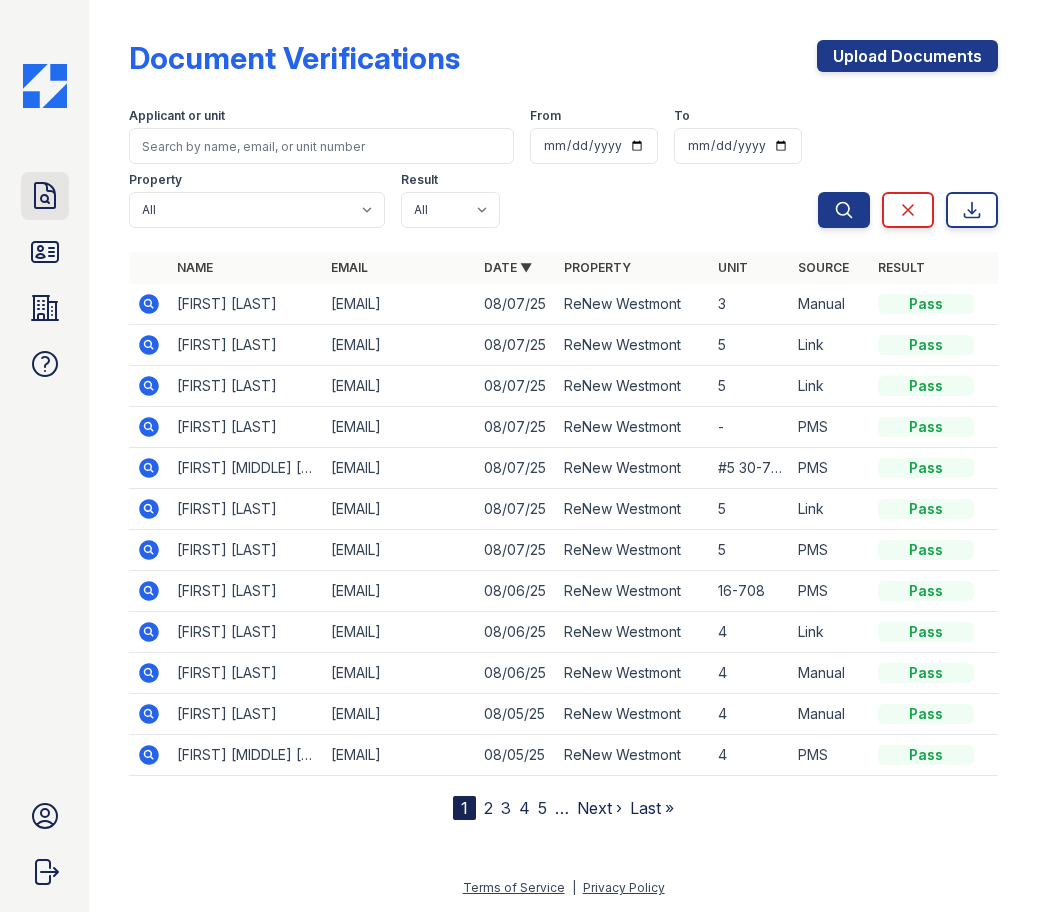 click 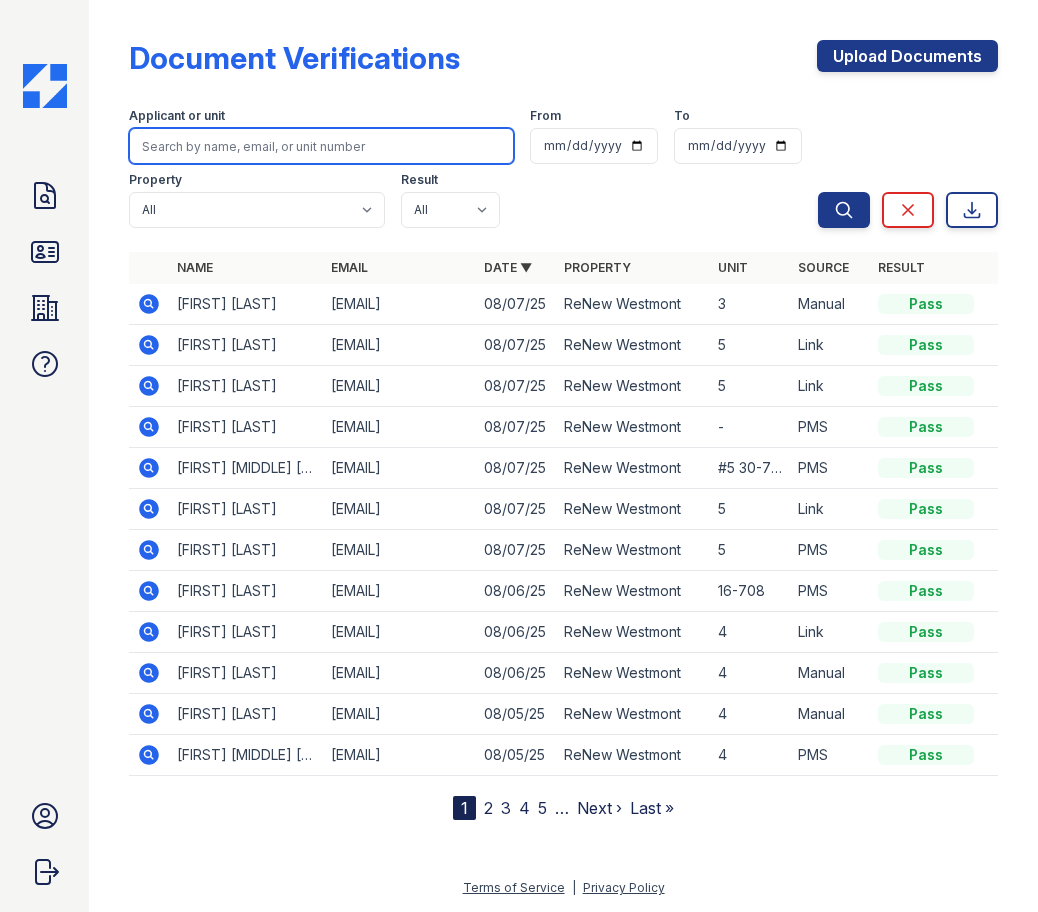 click at bounding box center (321, 146) 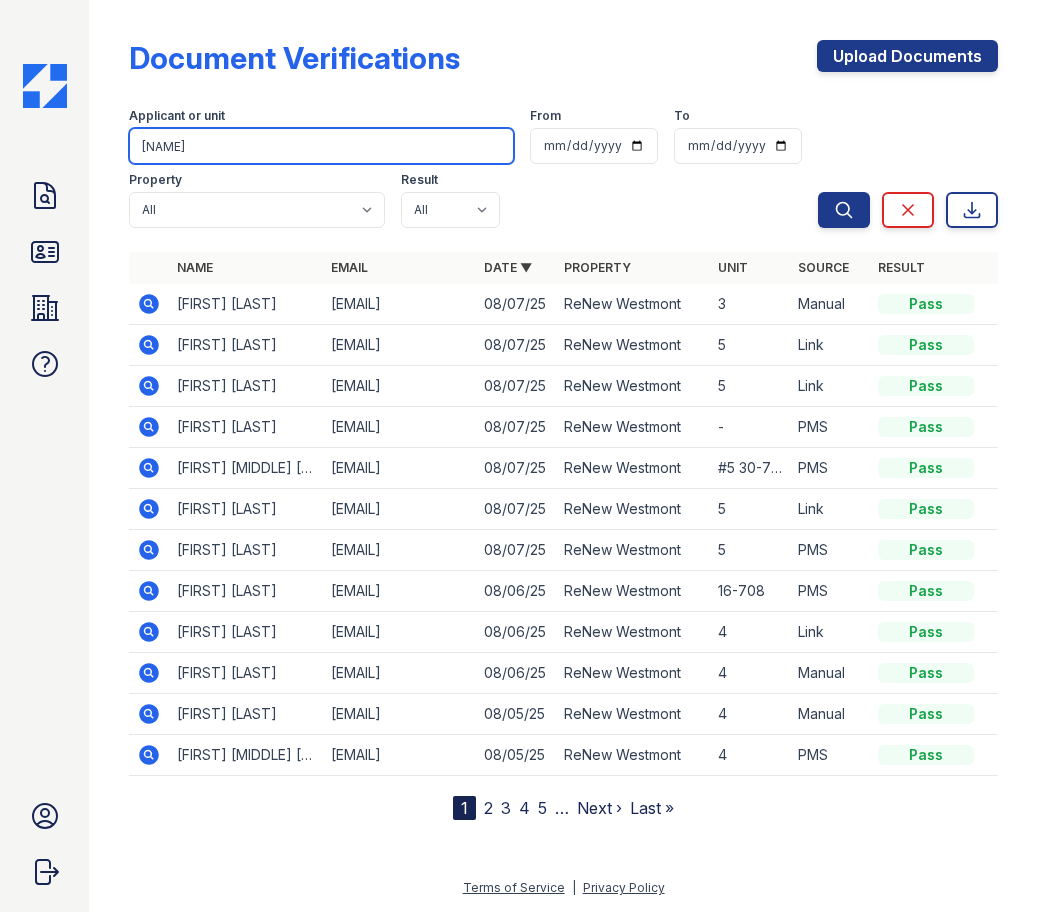 type on "joshua" 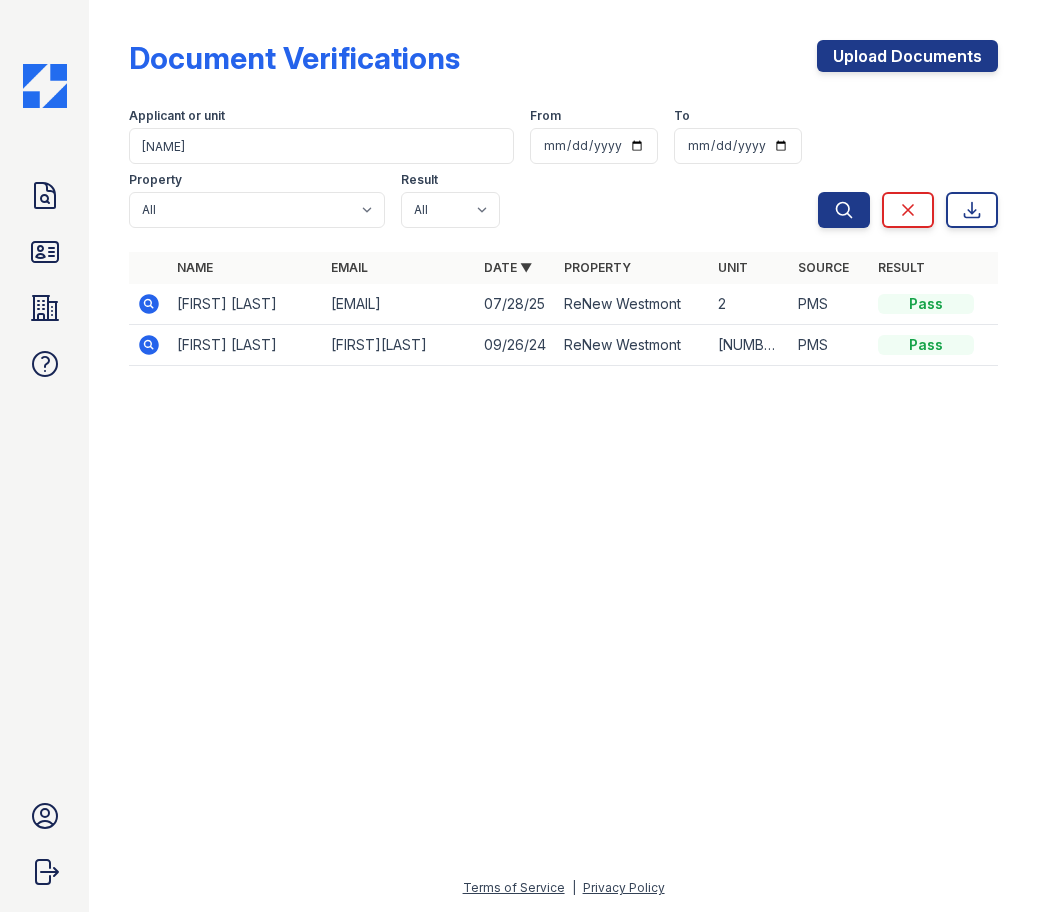 click 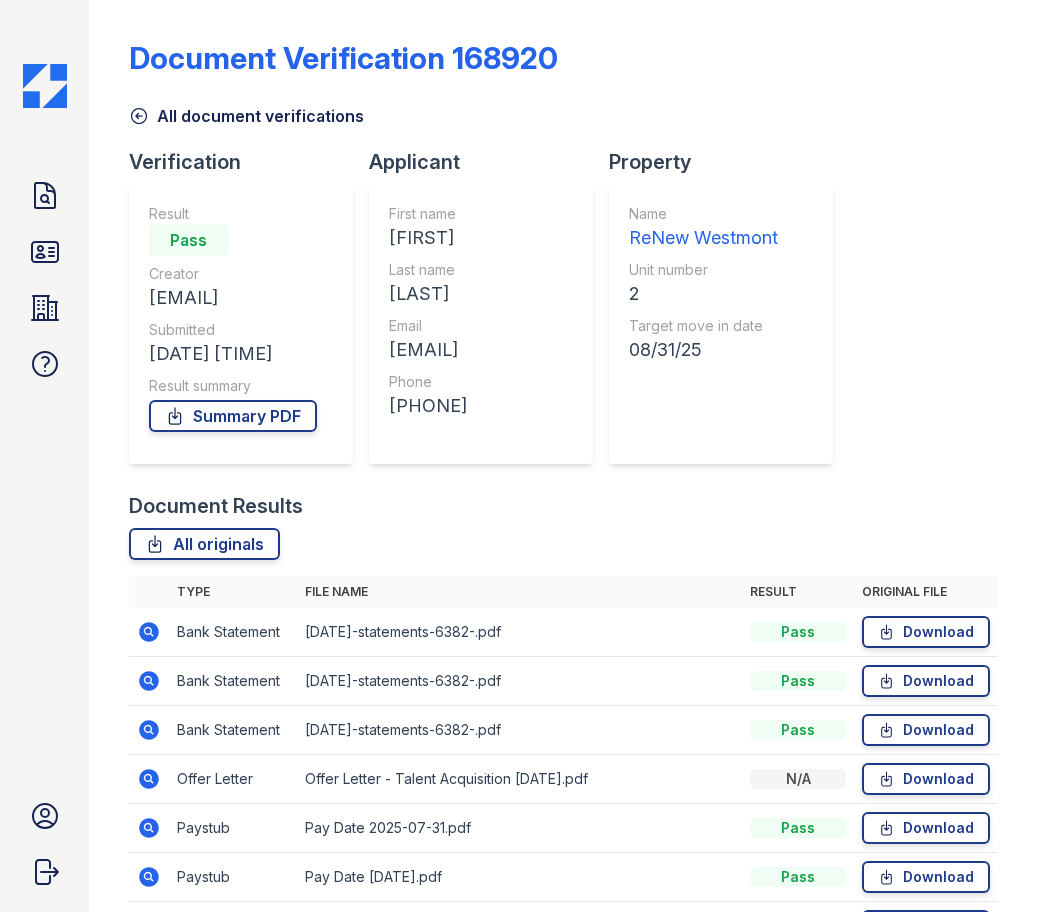 scroll, scrollTop: 0, scrollLeft: 0, axis: both 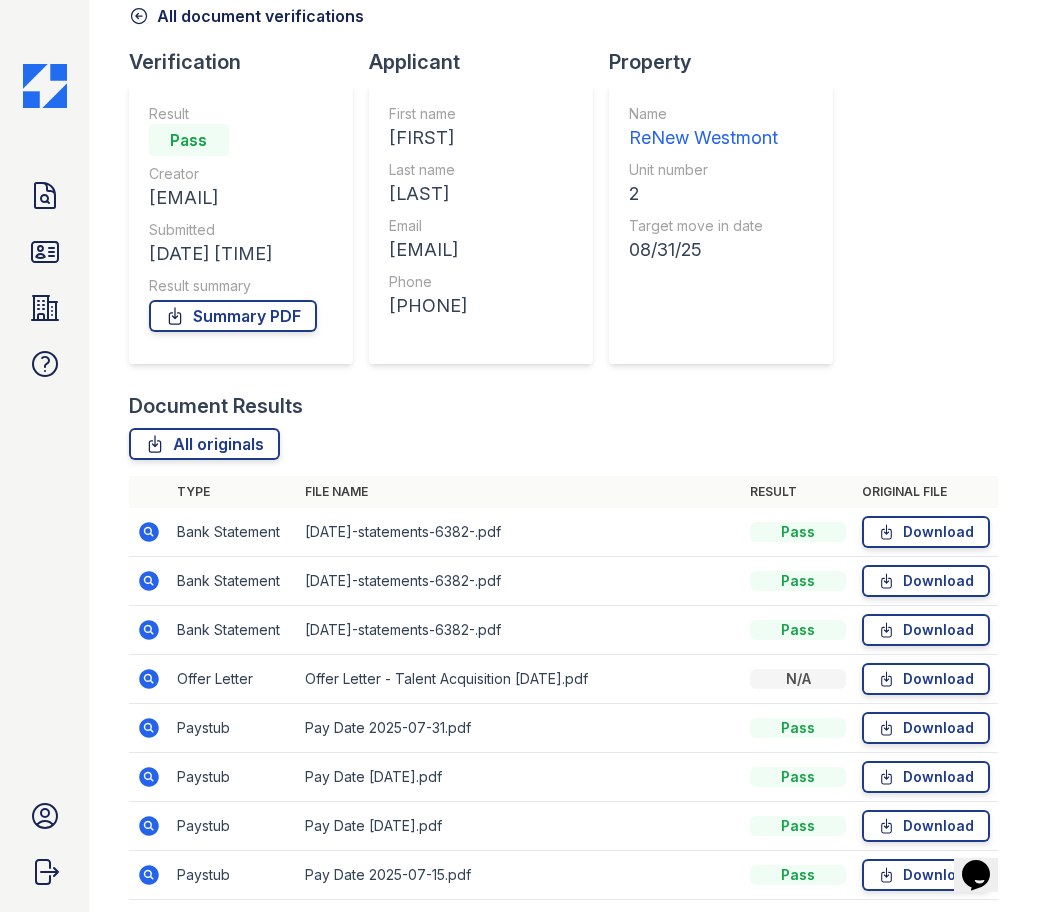 click 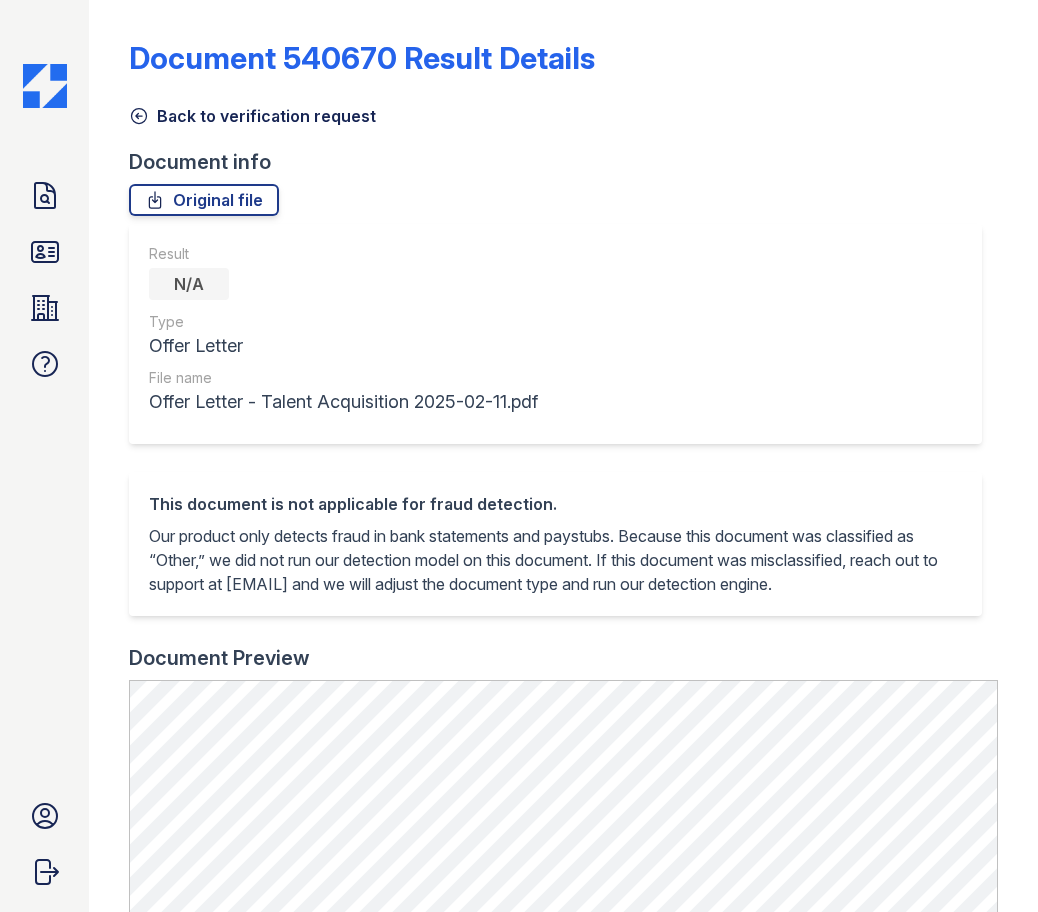 scroll, scrollTop: 0, scrollLeft: 0, axis: both 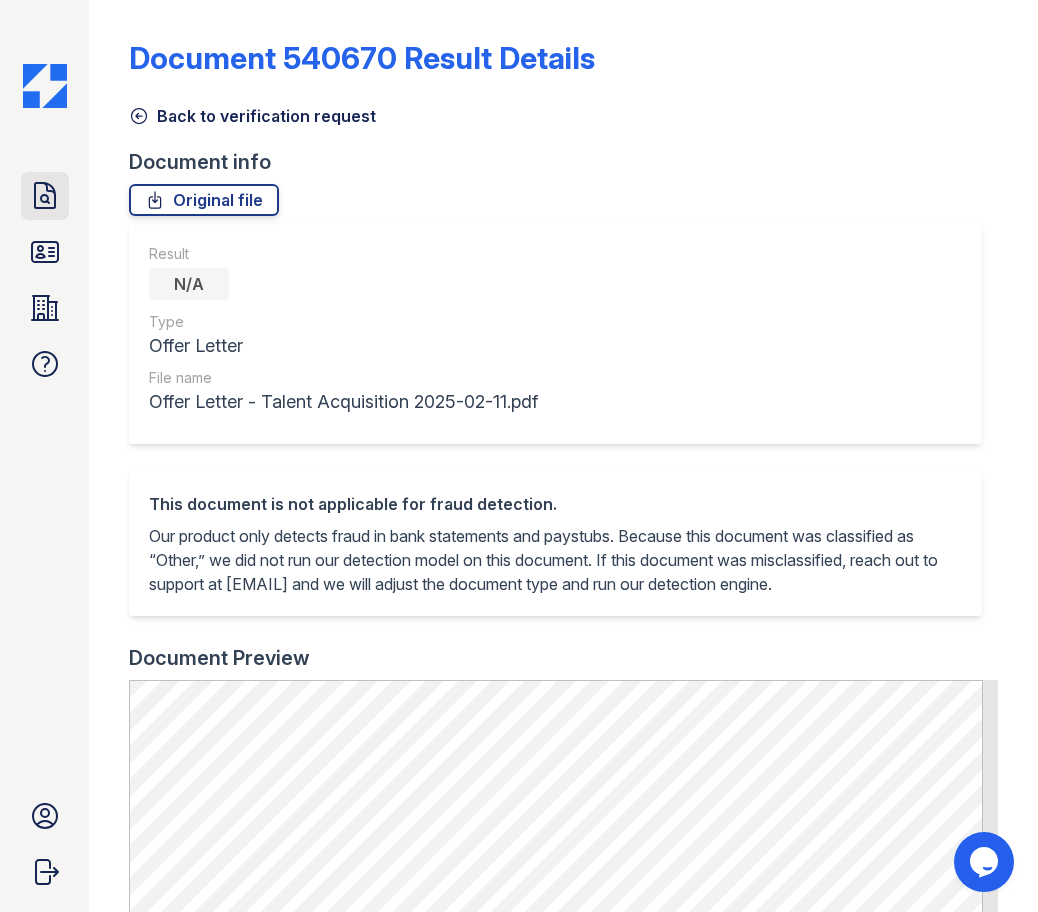 click on "Doc Verifications" at bounding box center [45, 196] 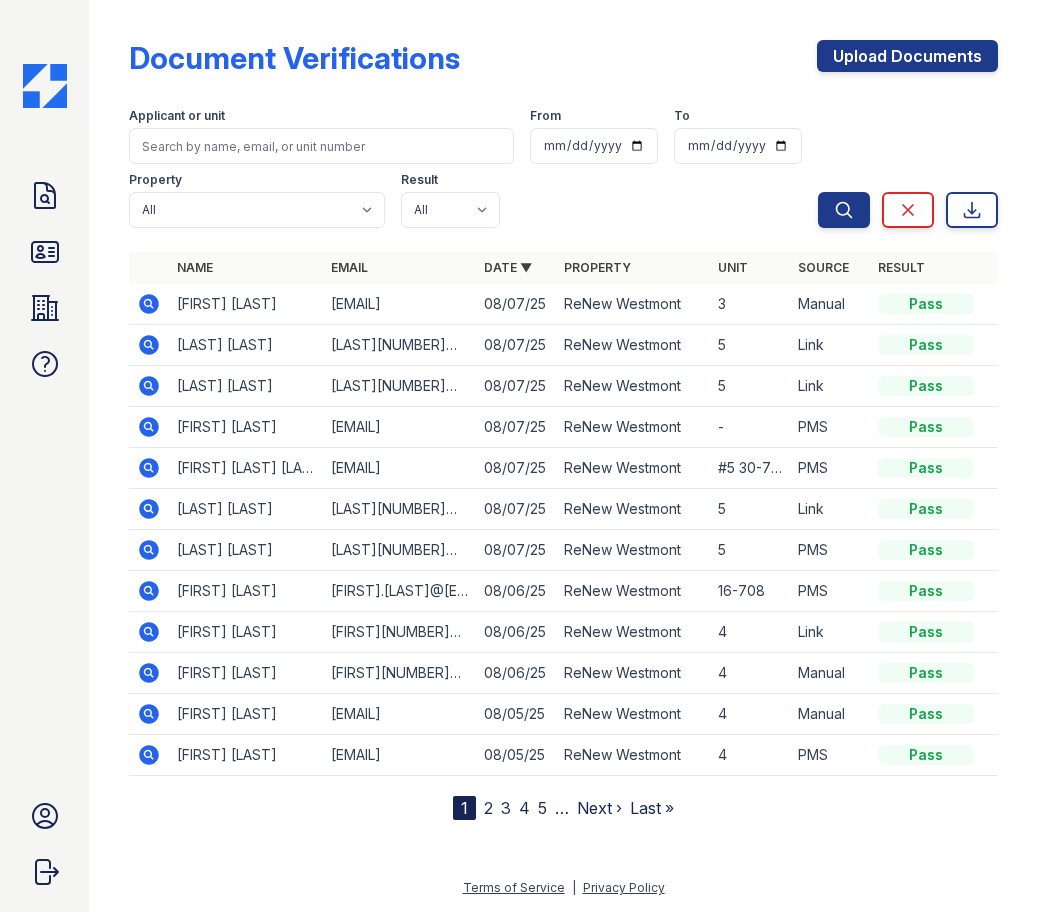 click on "Applicant or unit
From
To
Property
All
ReNew Westmont
Result
All
Pass
Caution
Fail
N/a" at bounding box center (473, 164) 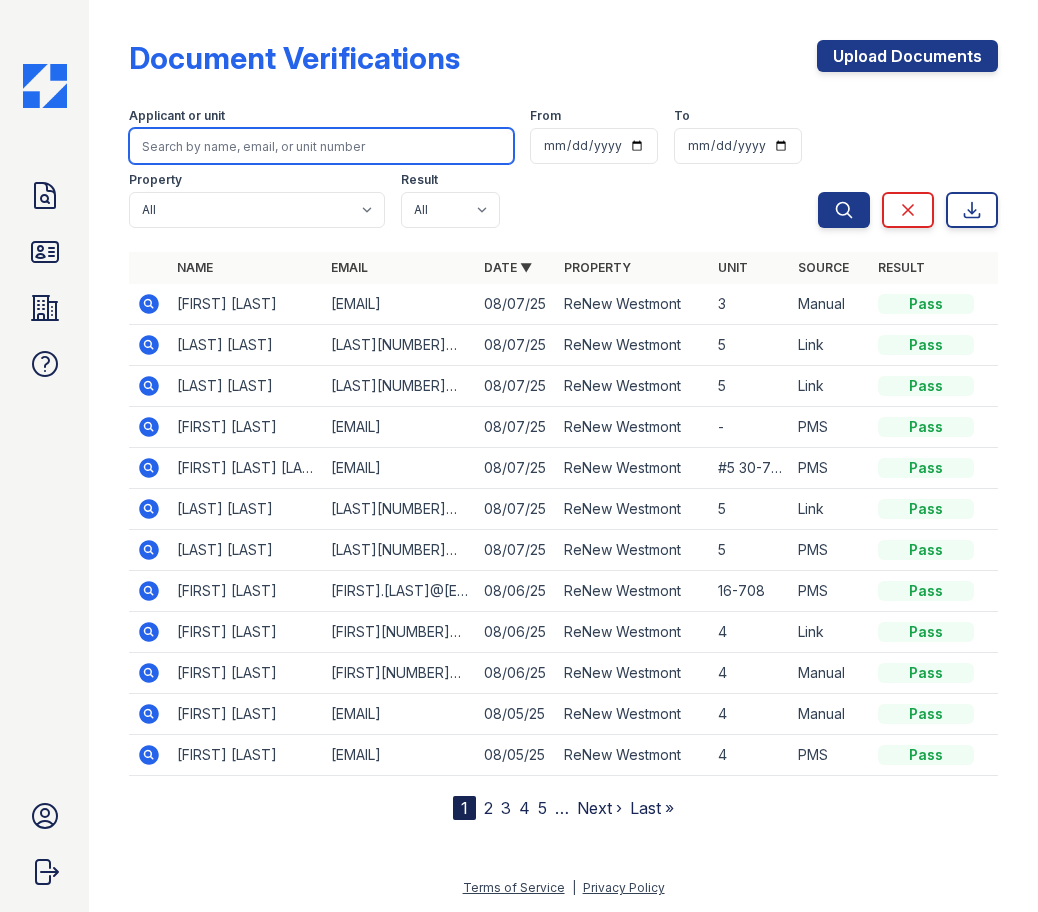 click at bounding box center (321, 146) 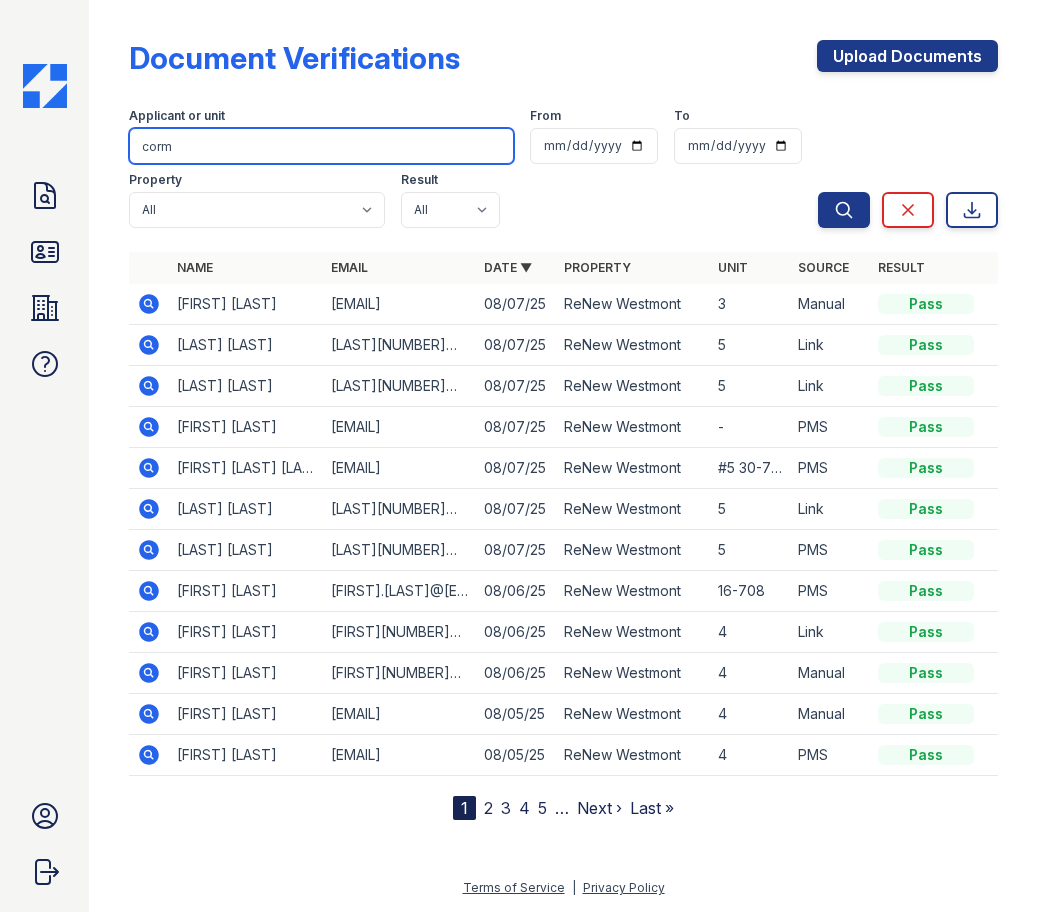 type on "Cormack Hallett" 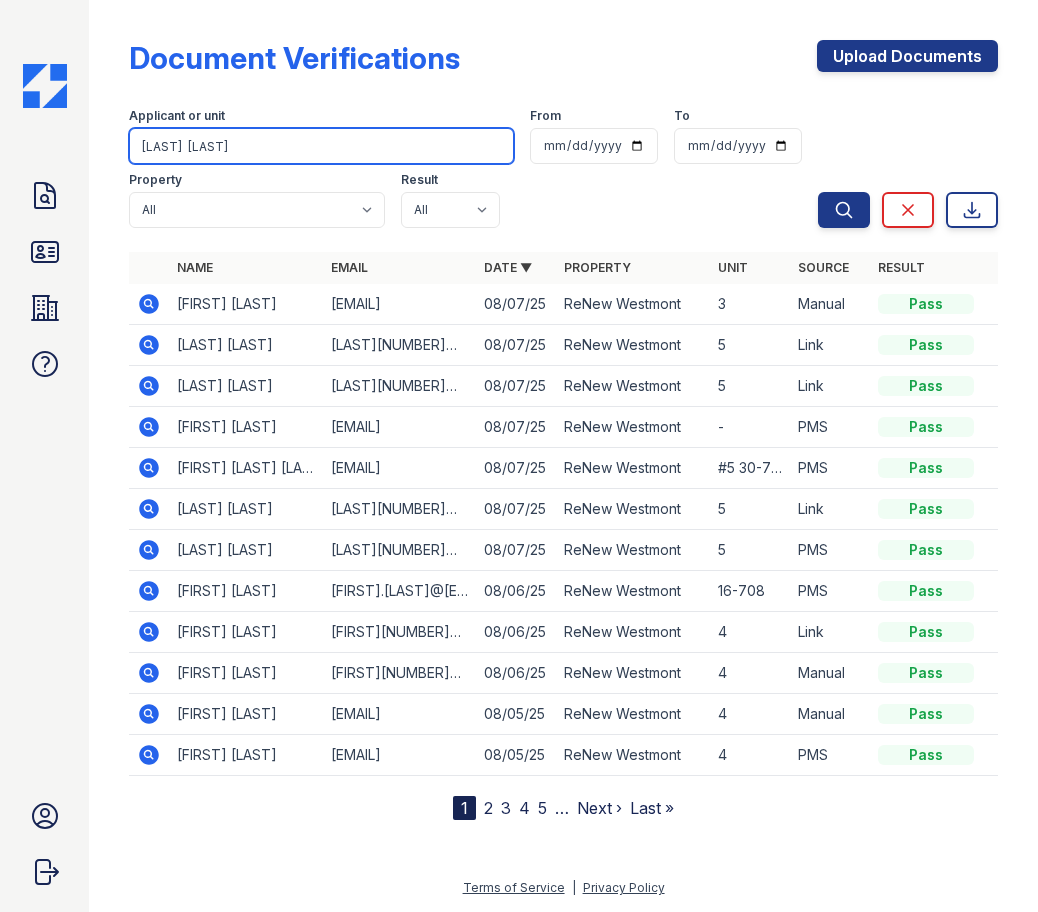 click on "Search" at bounding box center [844, 210] 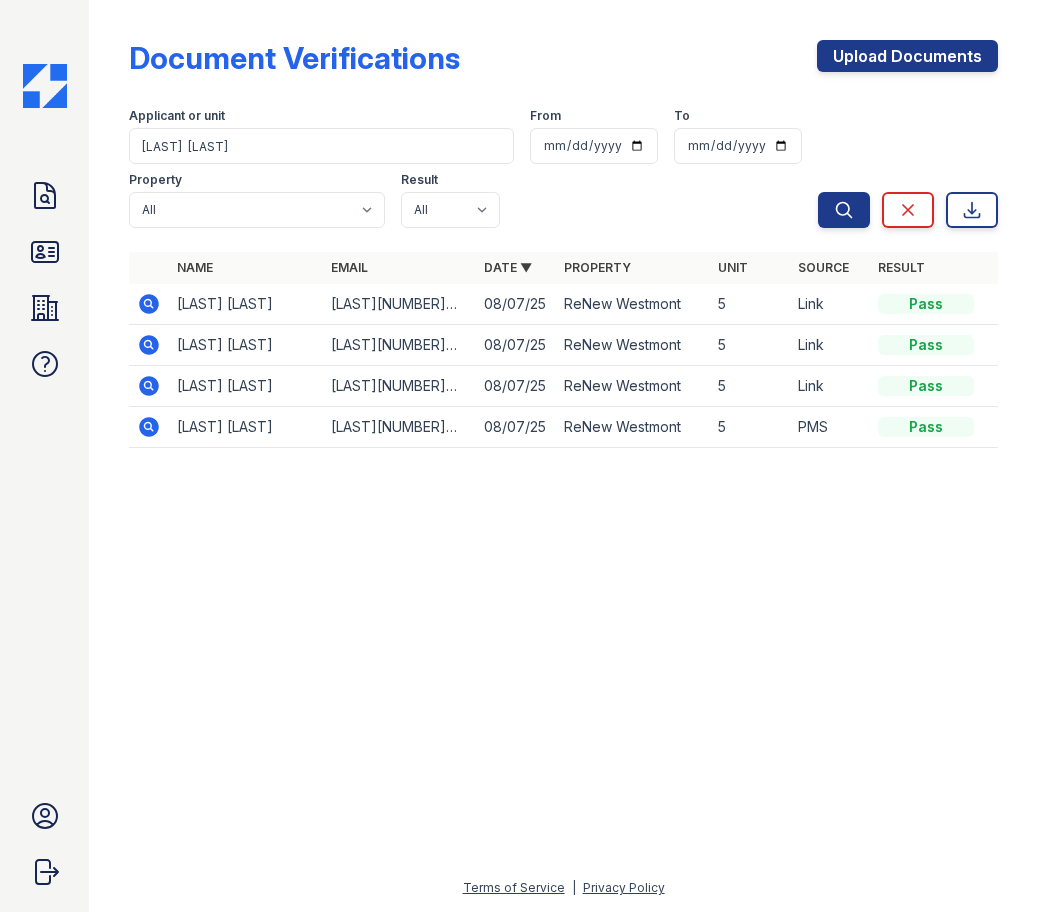 click 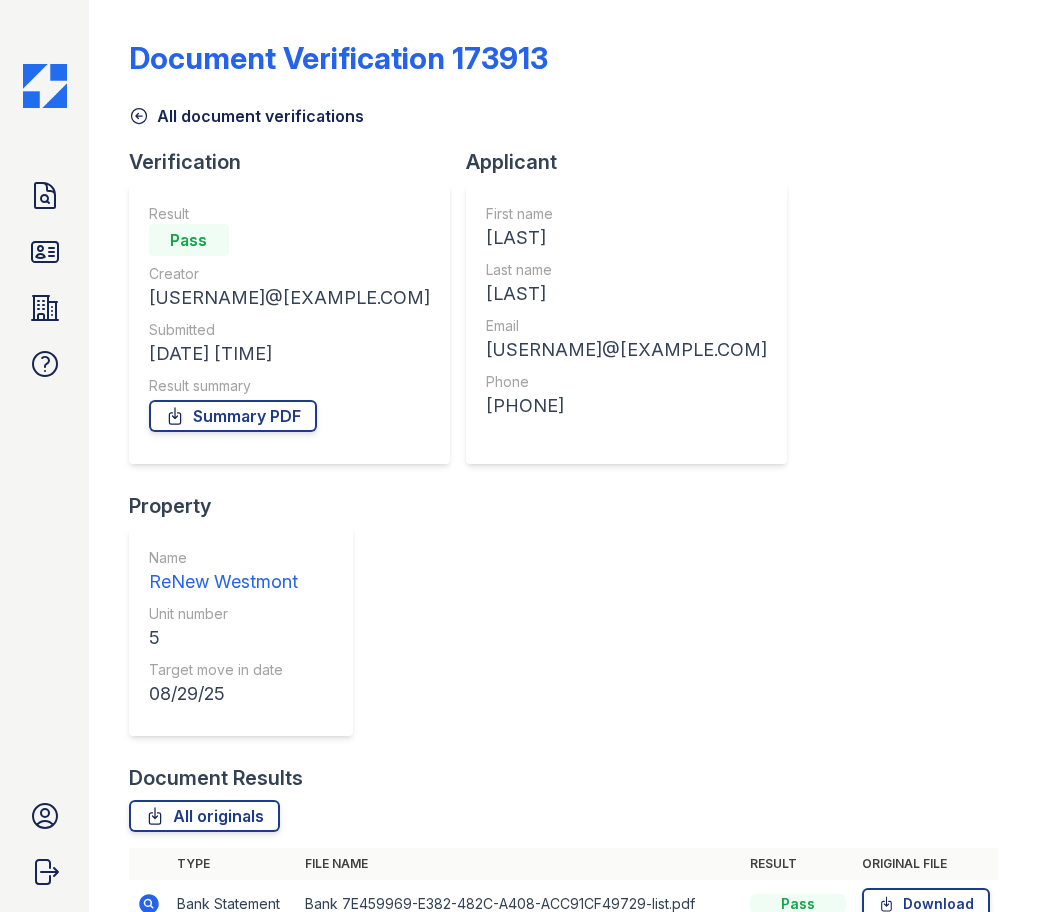 scroll, scrollTop: 0, scrollLeft: 0, axis: both 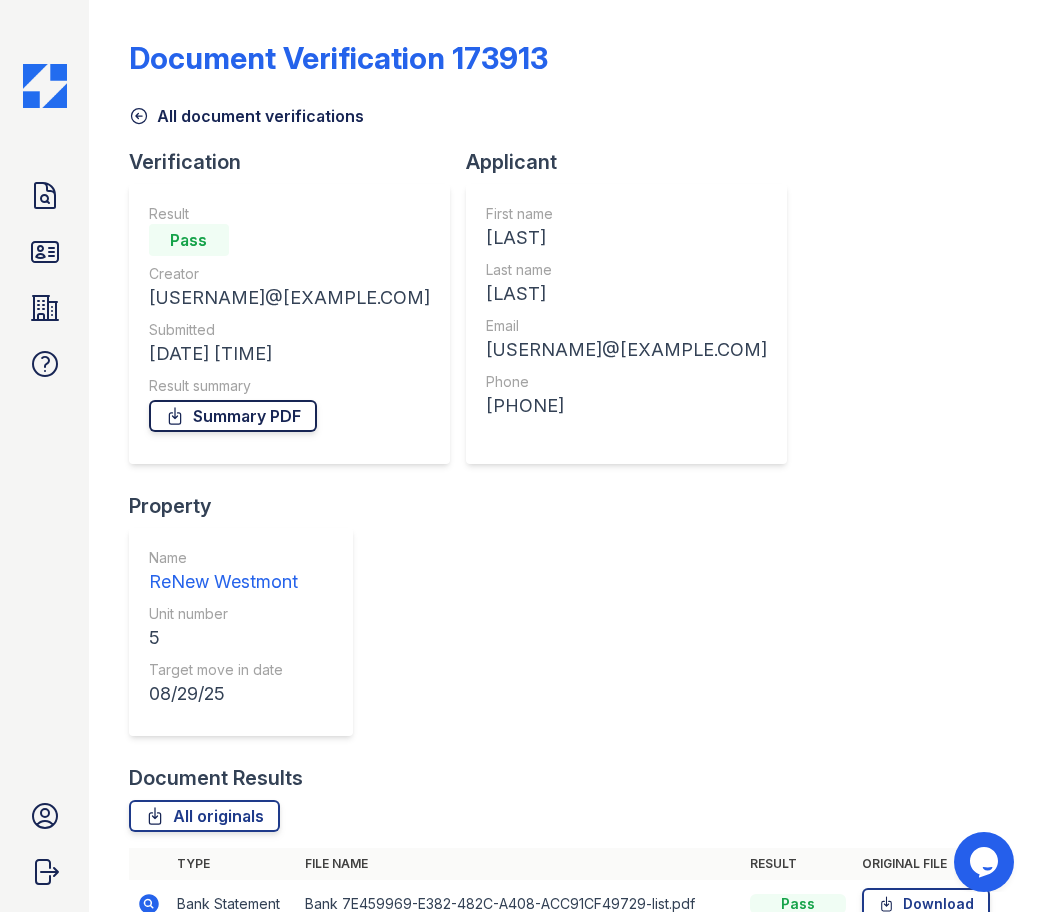 click on "Summary PDF" at bounding box center [233, 416] 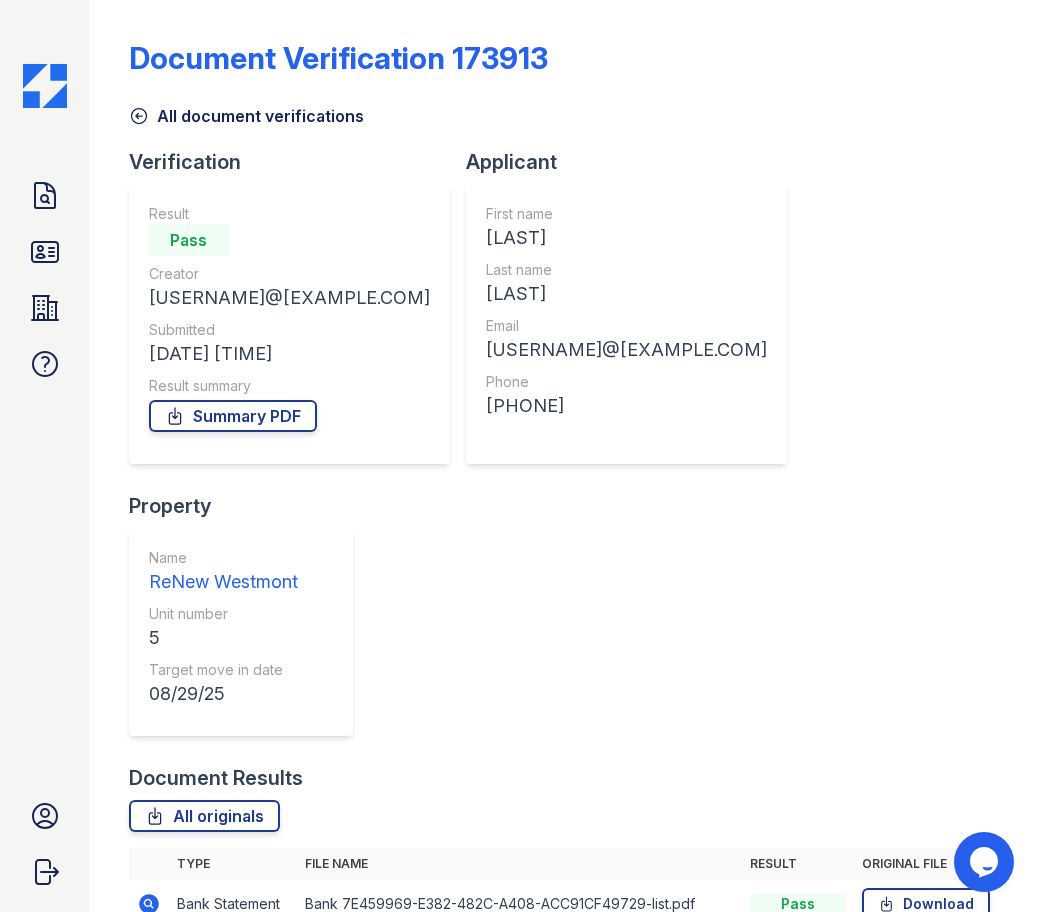 click on "Document Verification 173913" at bounding box center (563, 66) 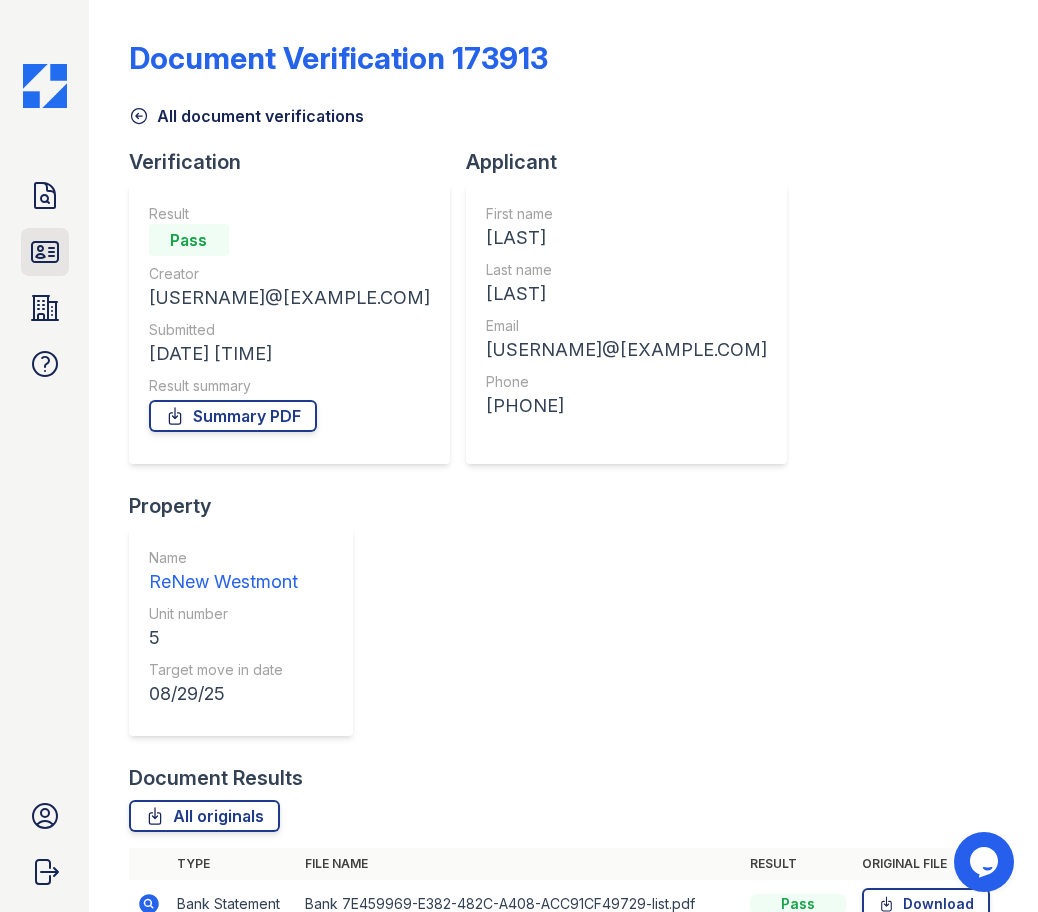 click 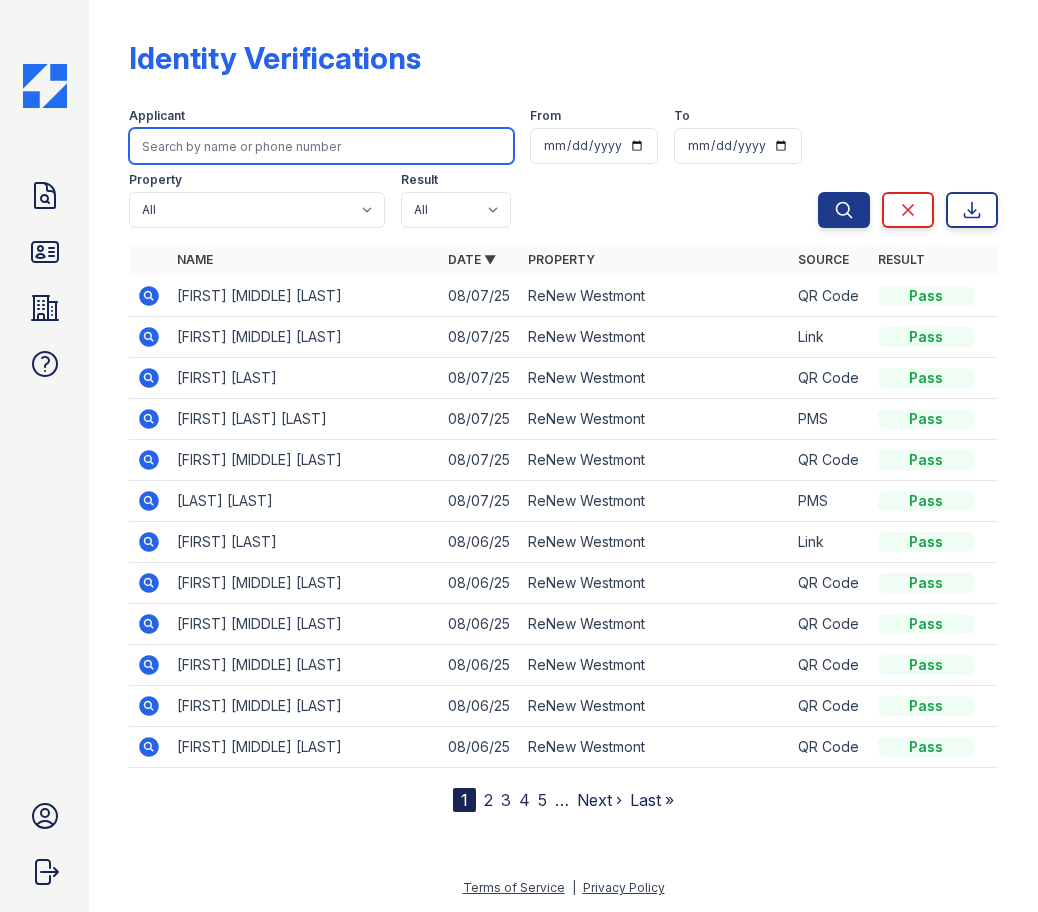 click at bounding box center (321, 146) 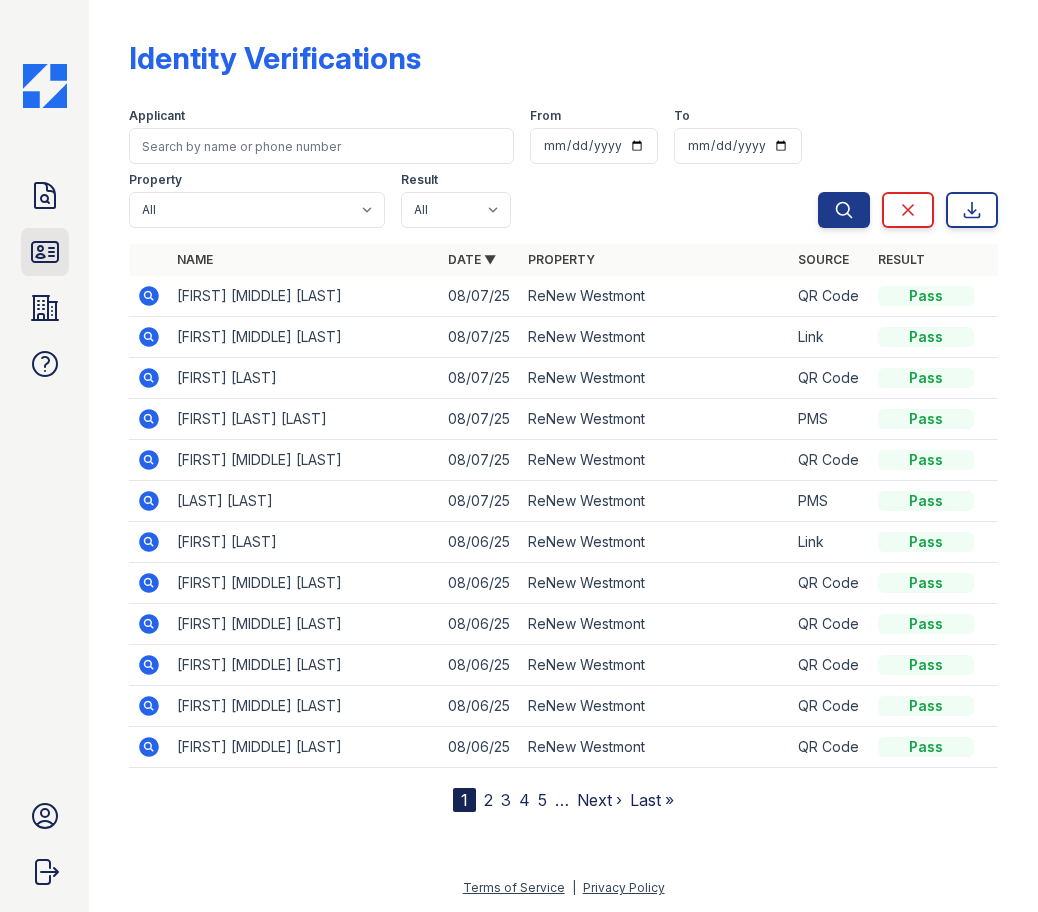 click 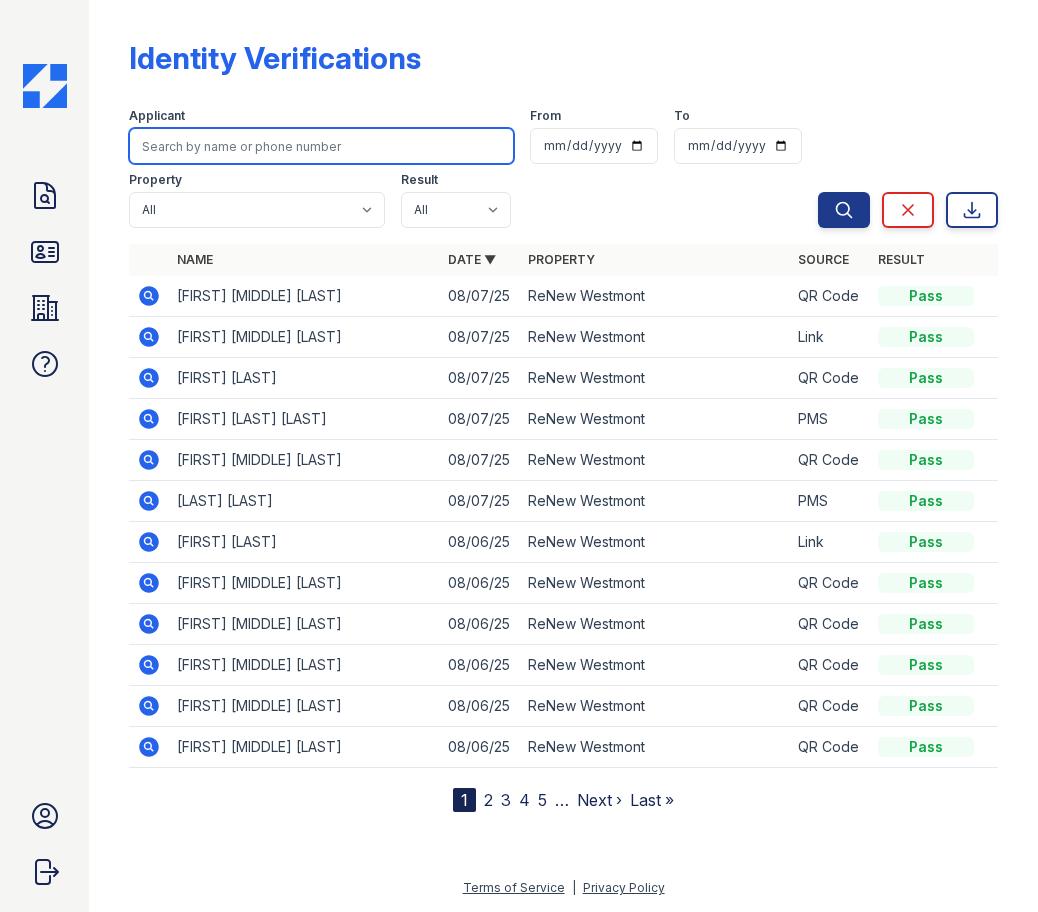 click at bounding box center (321, 146) 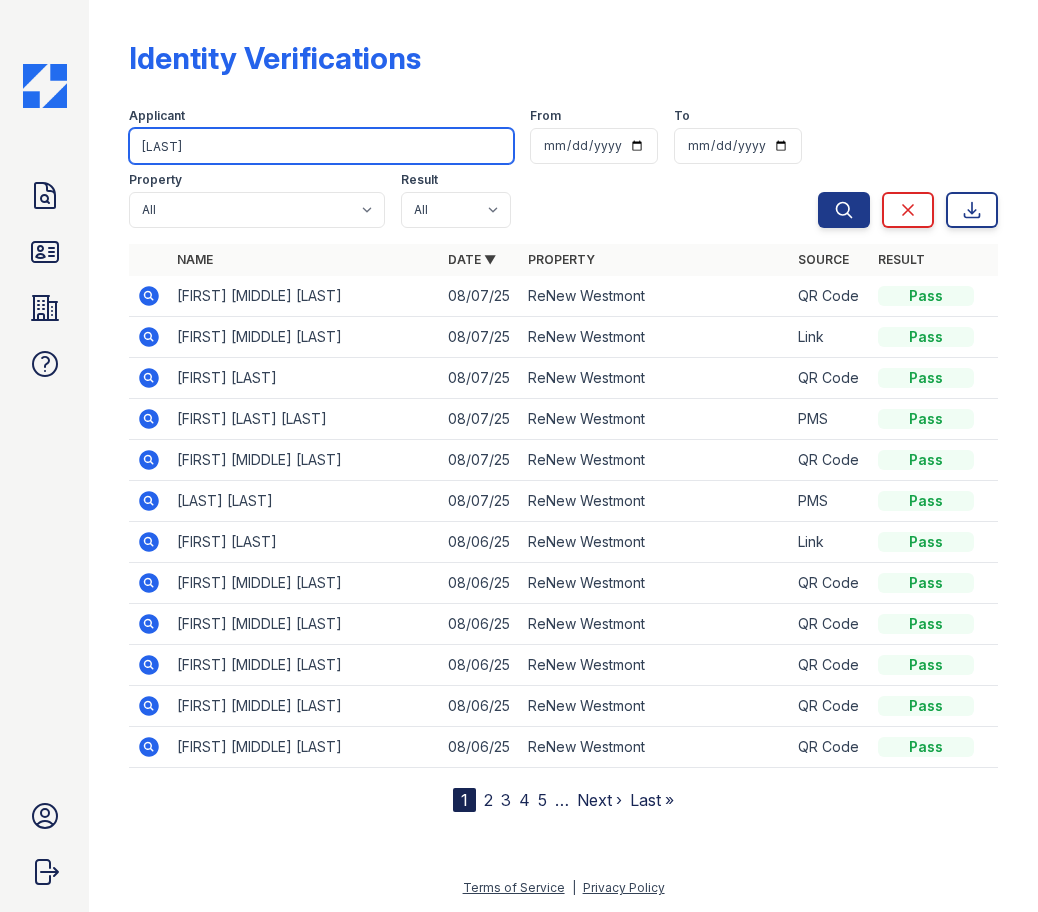 type on "cormack" 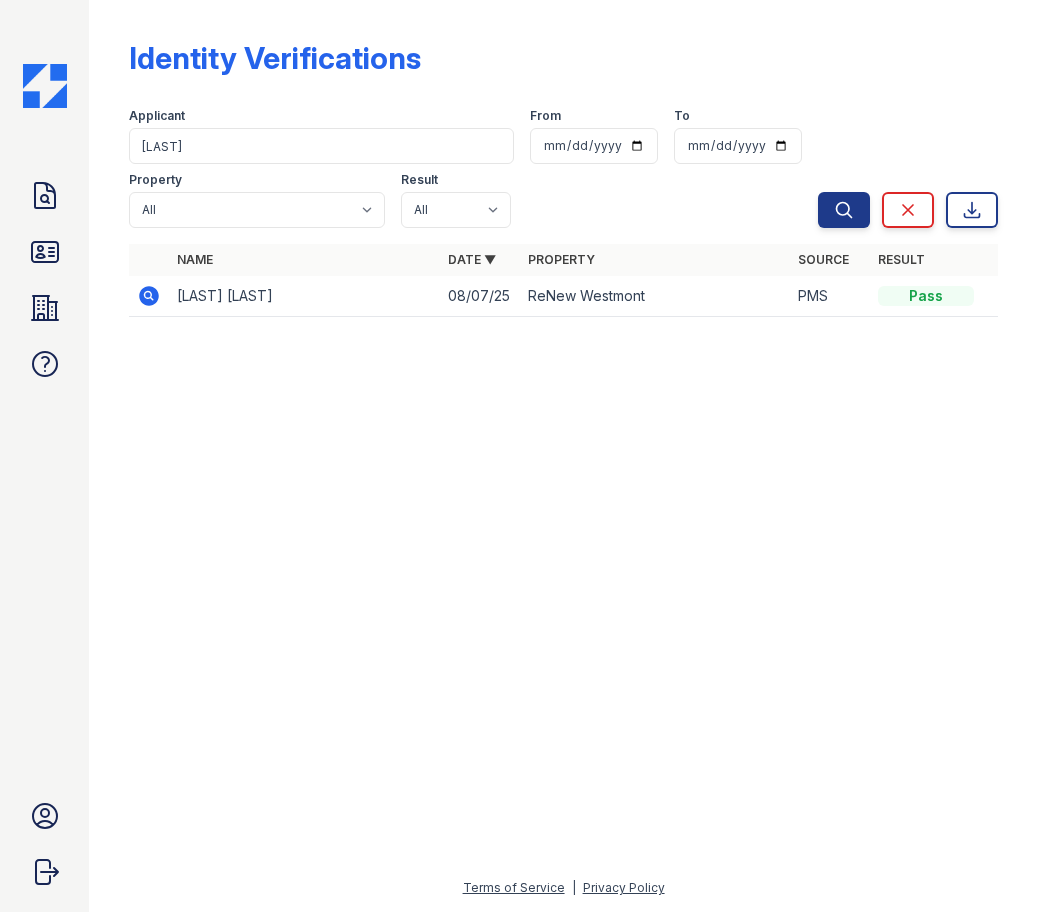 click 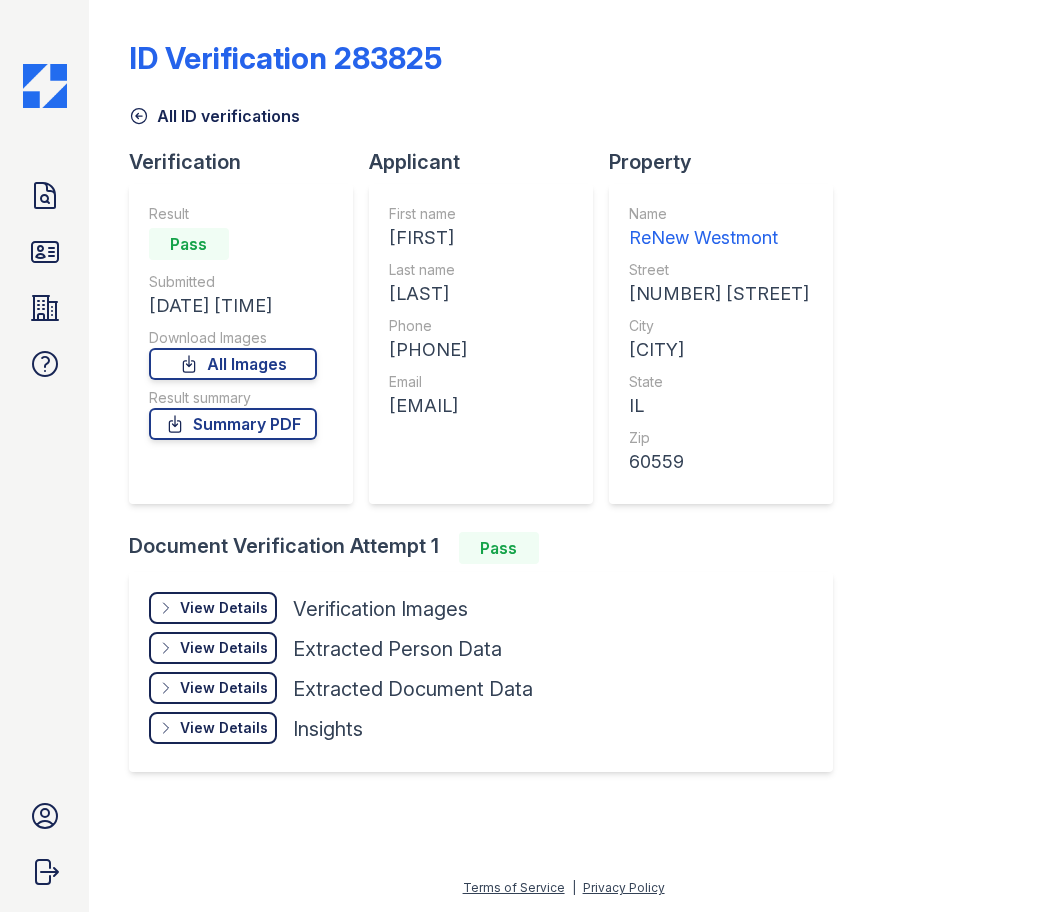 scroll, scrollTop: 0, scrollLeft: 0, axis: both 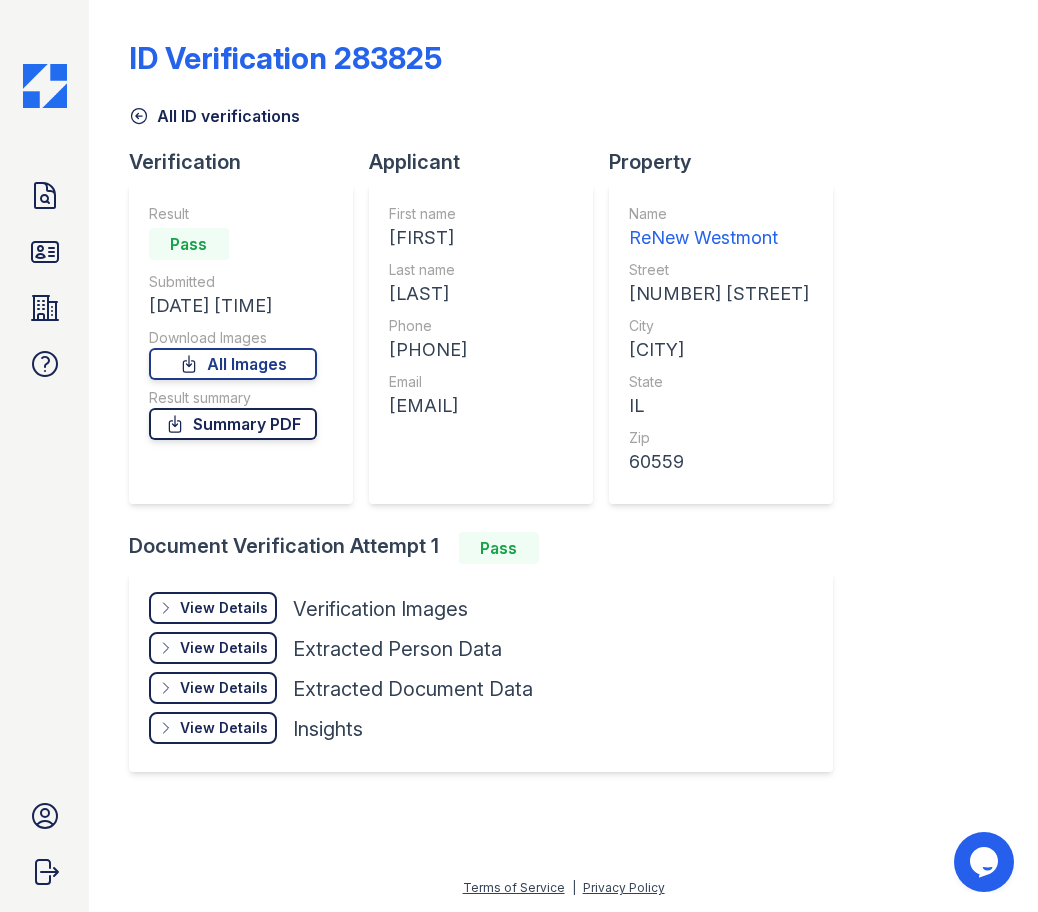 click on "Summary PDF" at bounding box center (233, 424) 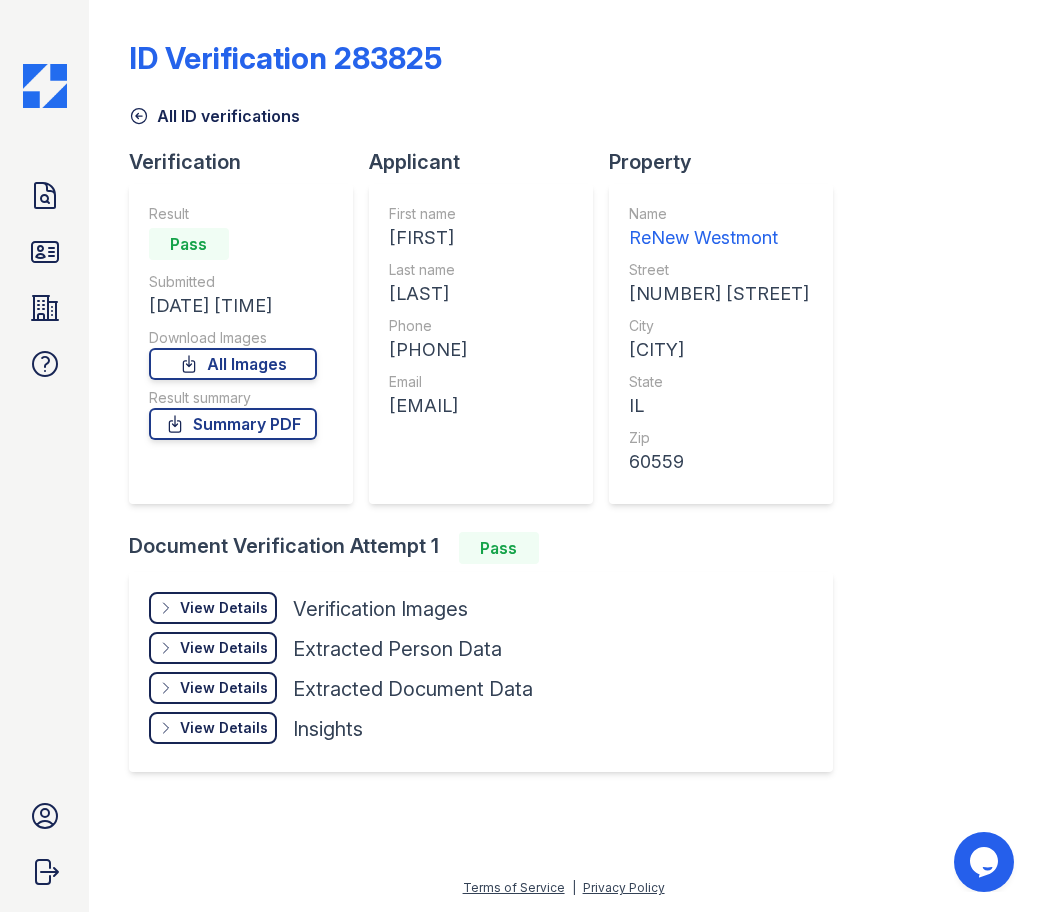 click on "Applicant
First name
[FIRST]
Last name
[LAST]
Phone
[PHONE]
Email
[EMAIL]" at bounding box center [489, 340] 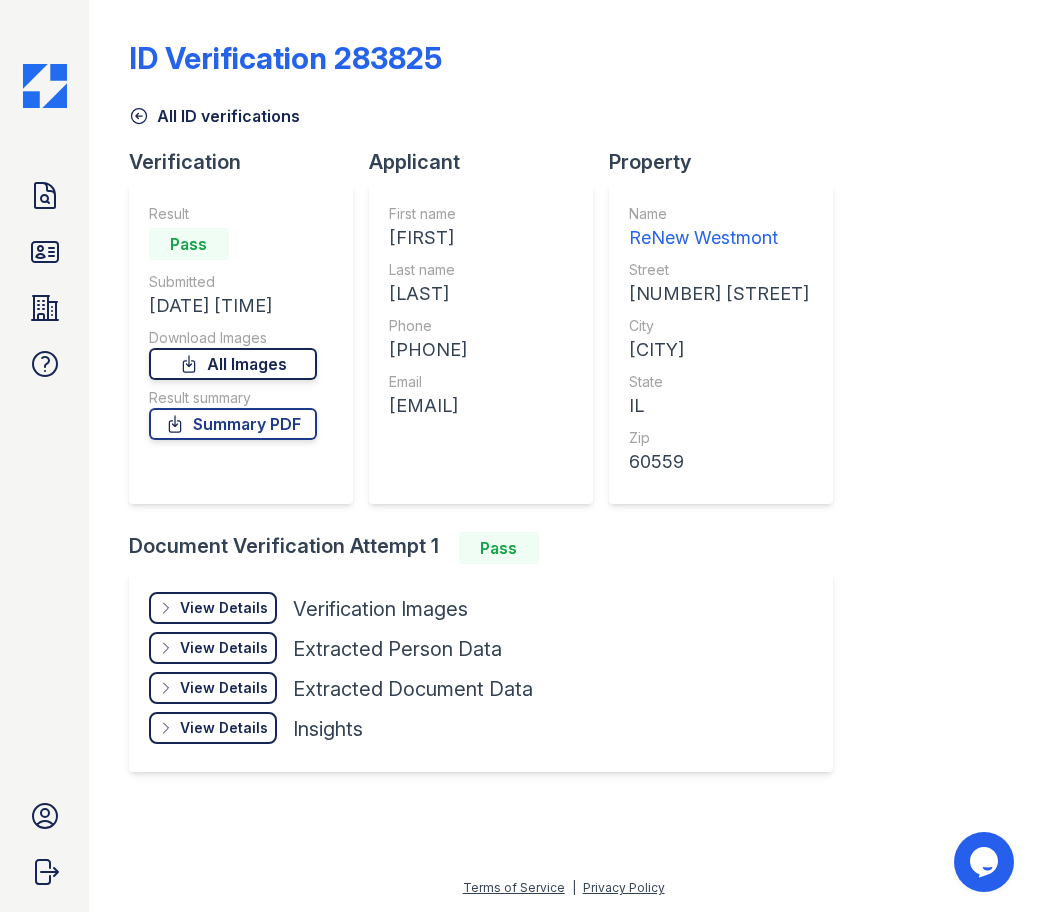 click on "All Images" at bounding box center (233, 364) 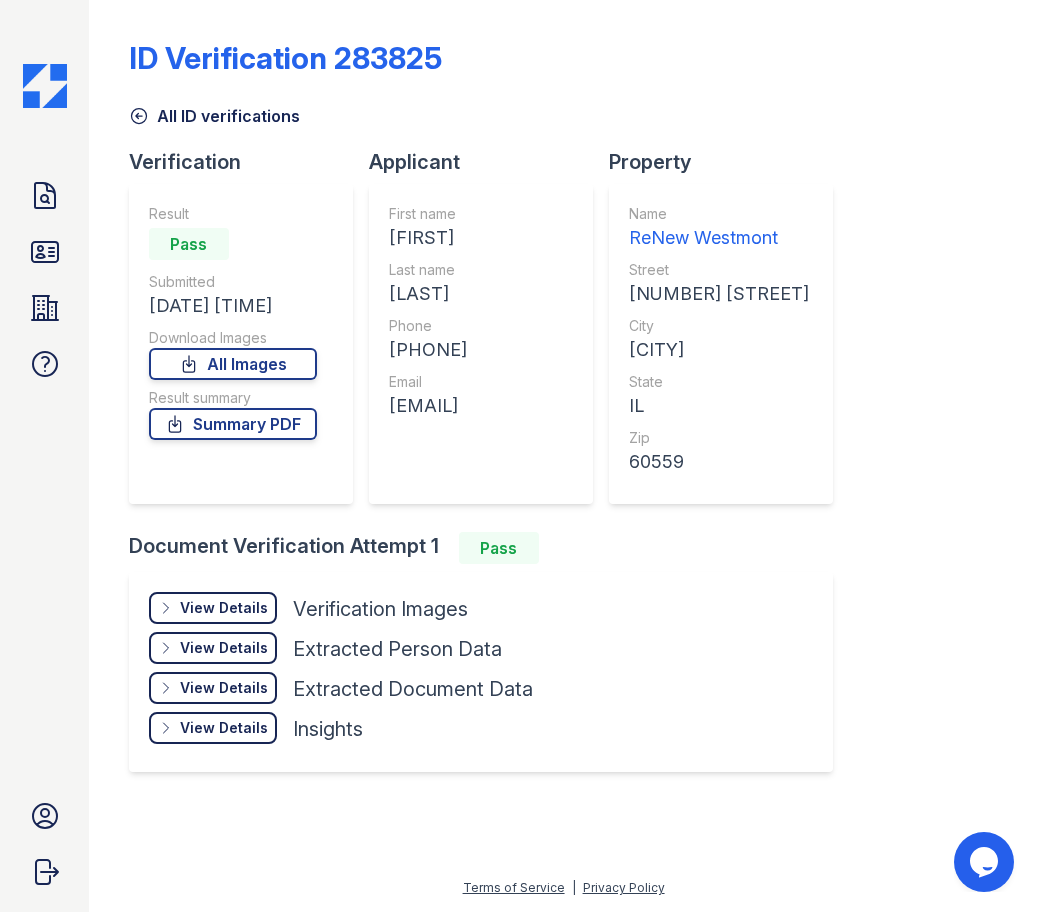 click on "Property
Name
ReNew Westmont
Street
[NUMBER] [STREET]
City
[CITY]
State
[STATE]
Zip
[POSTAL_CODE]" at bounding box center [729, 340] 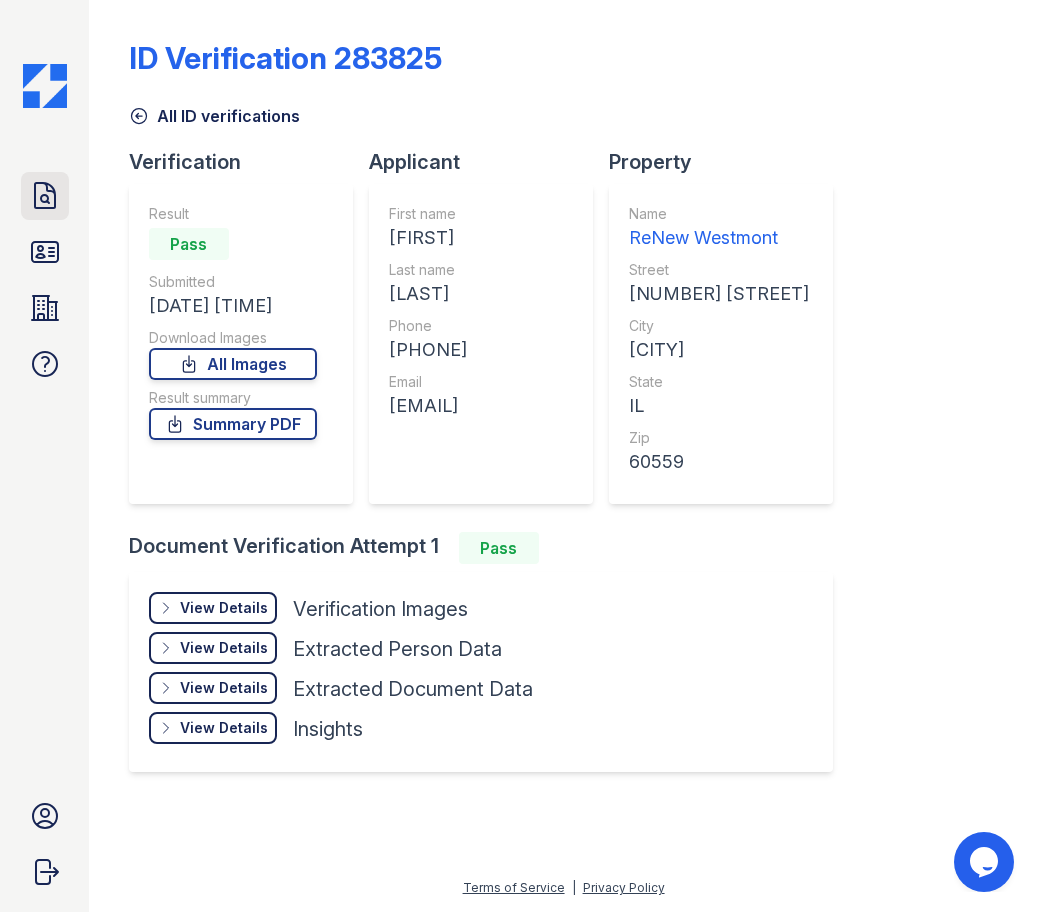 click 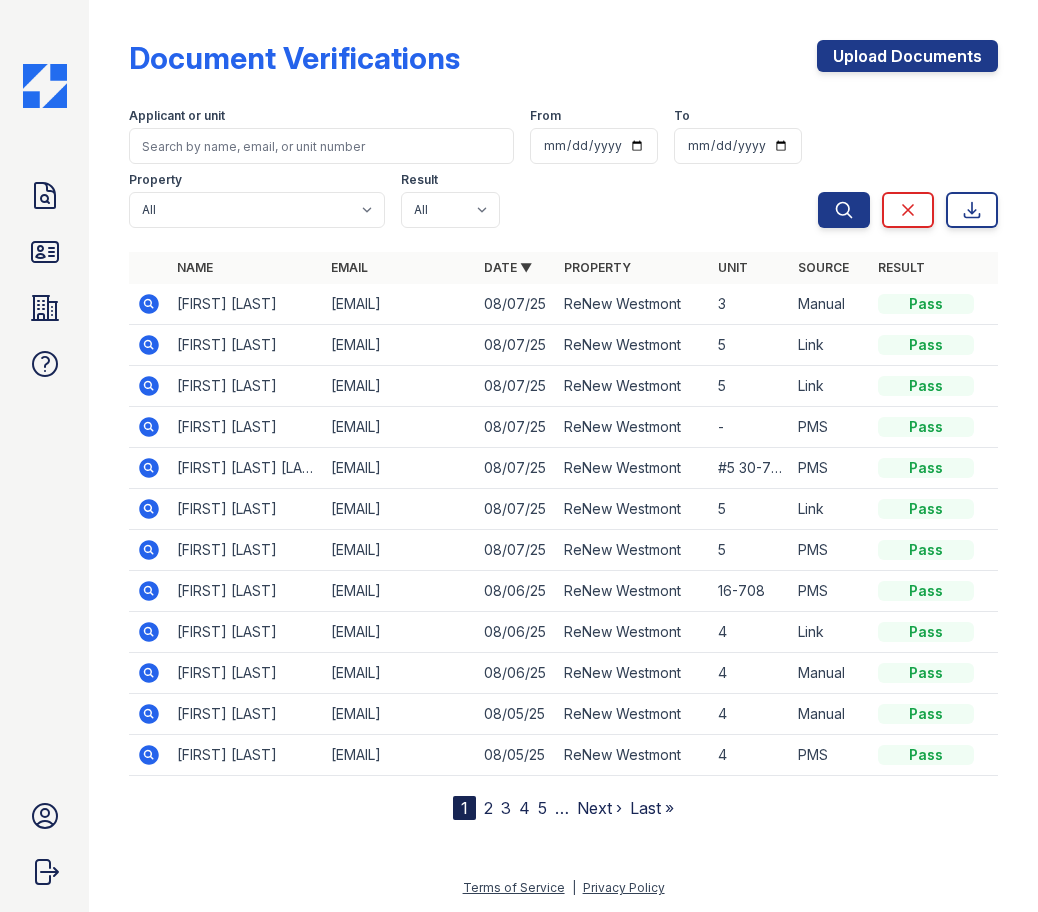 click on "Search
Clear
Export" at bounding box center (908, 164) 